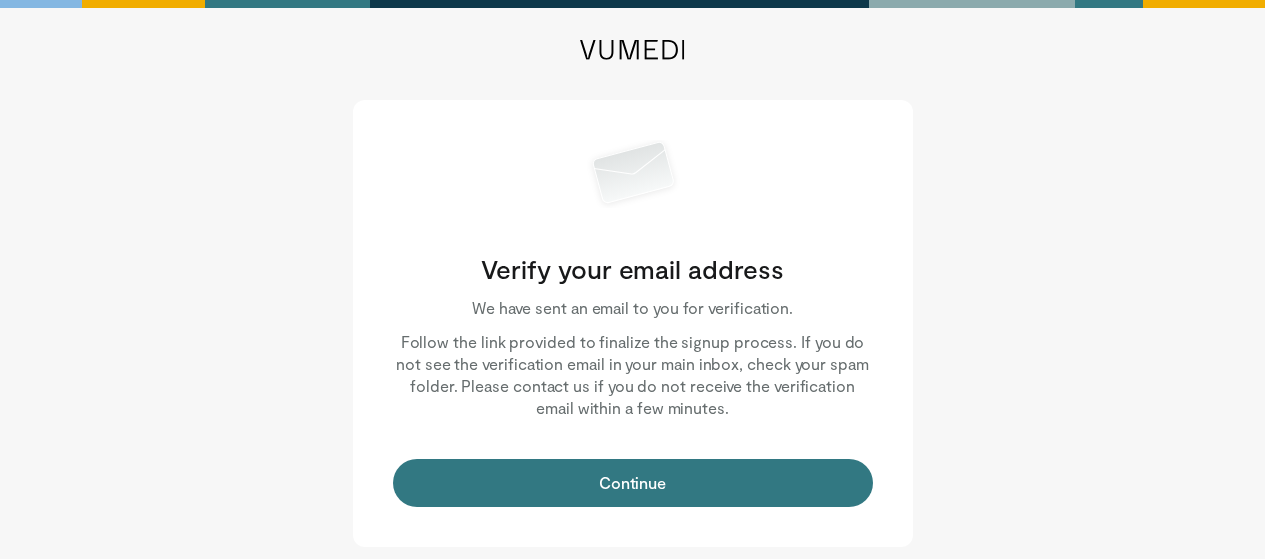 scroll, scrollTop: 0, scrollLeft: 0, axis: both 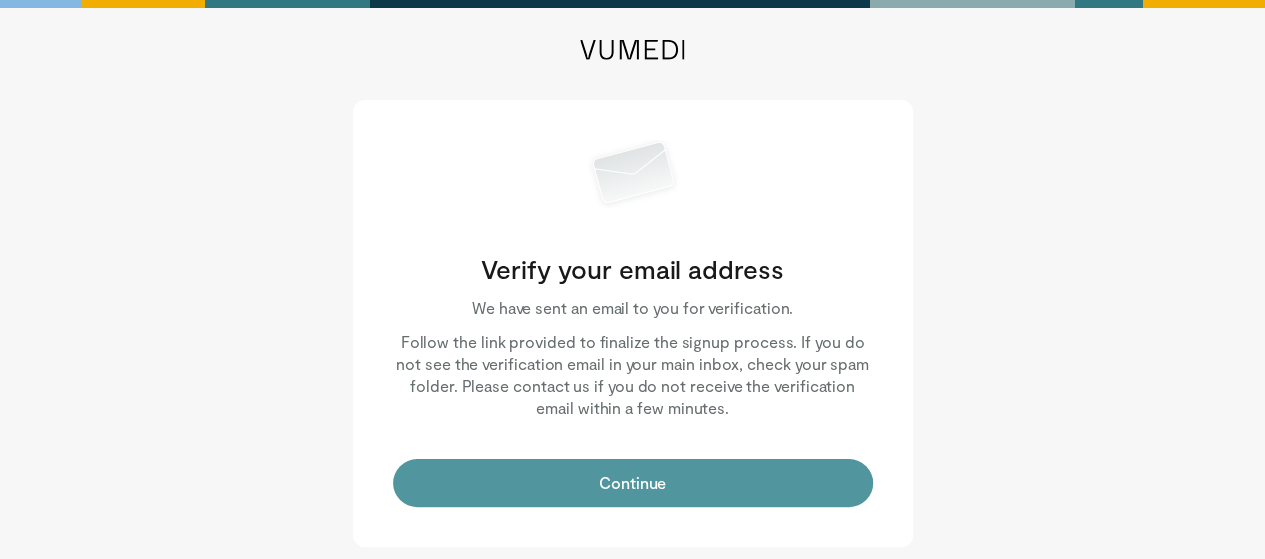 click on "Continue" at bounding box center [633, 483] 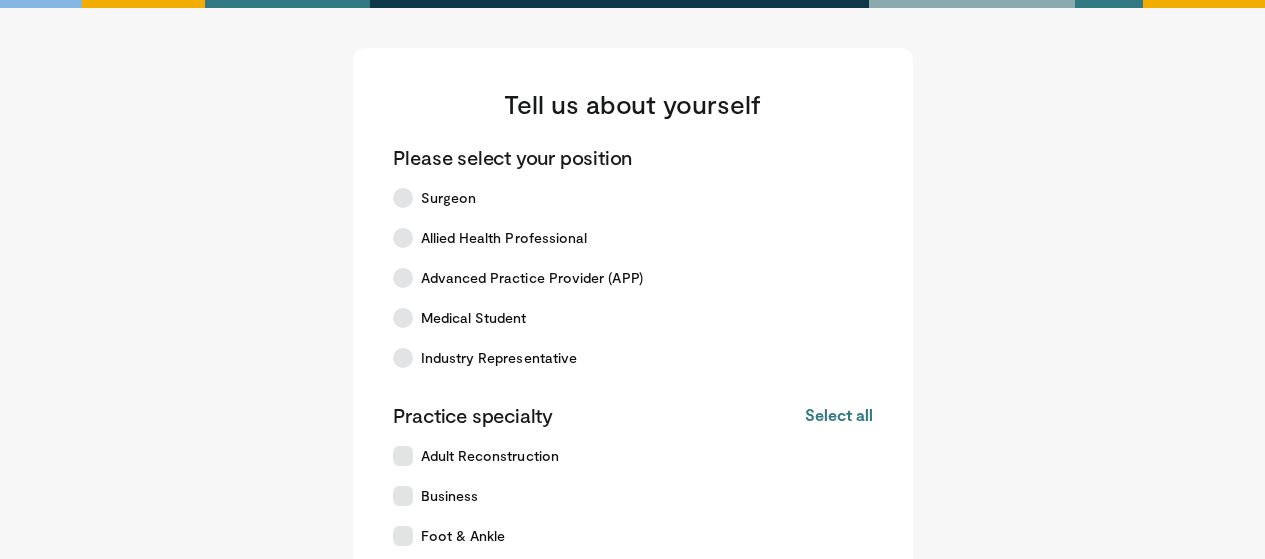 scroll, scrollTop: 0, scrollLeft: 0, axis: both 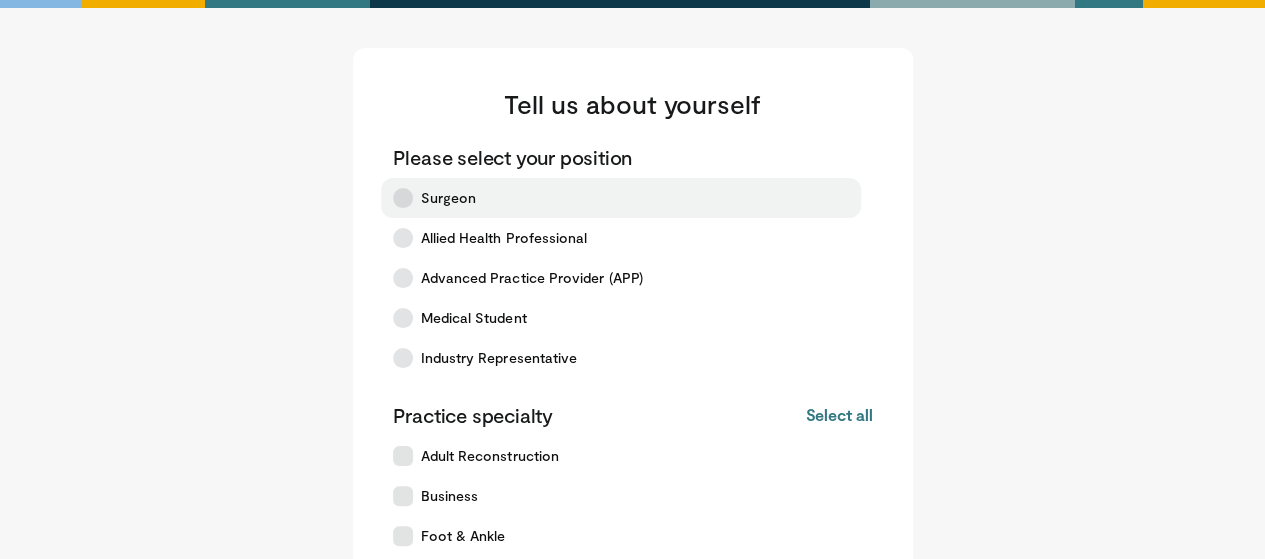click at bounding box center (403, 198) 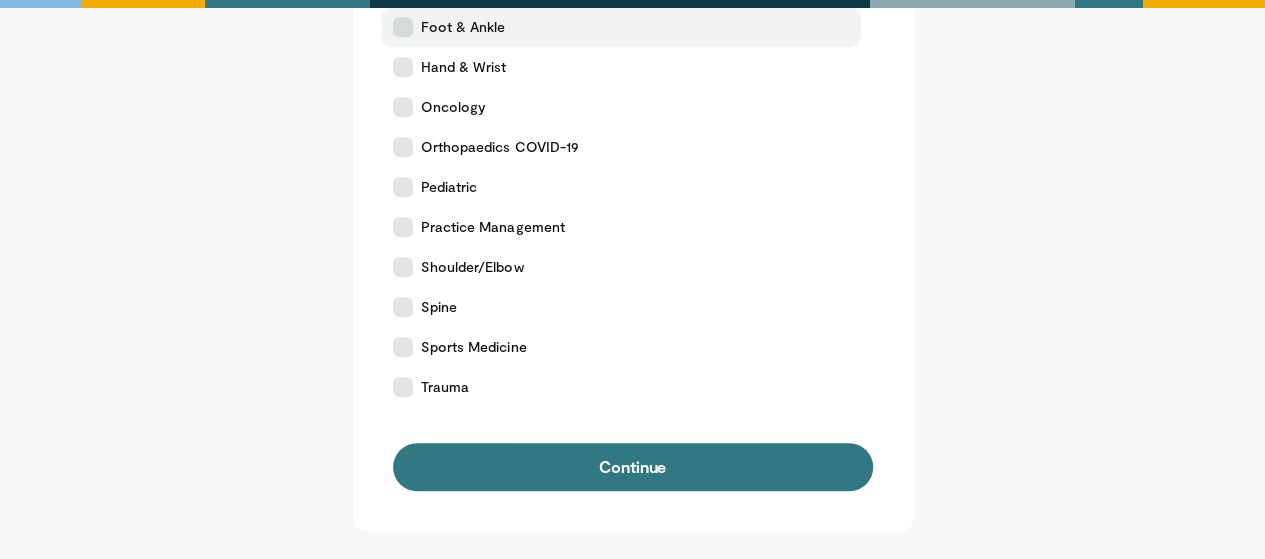 scroll, scrollTop: 510, scrollLeft: 0, axis: vertical 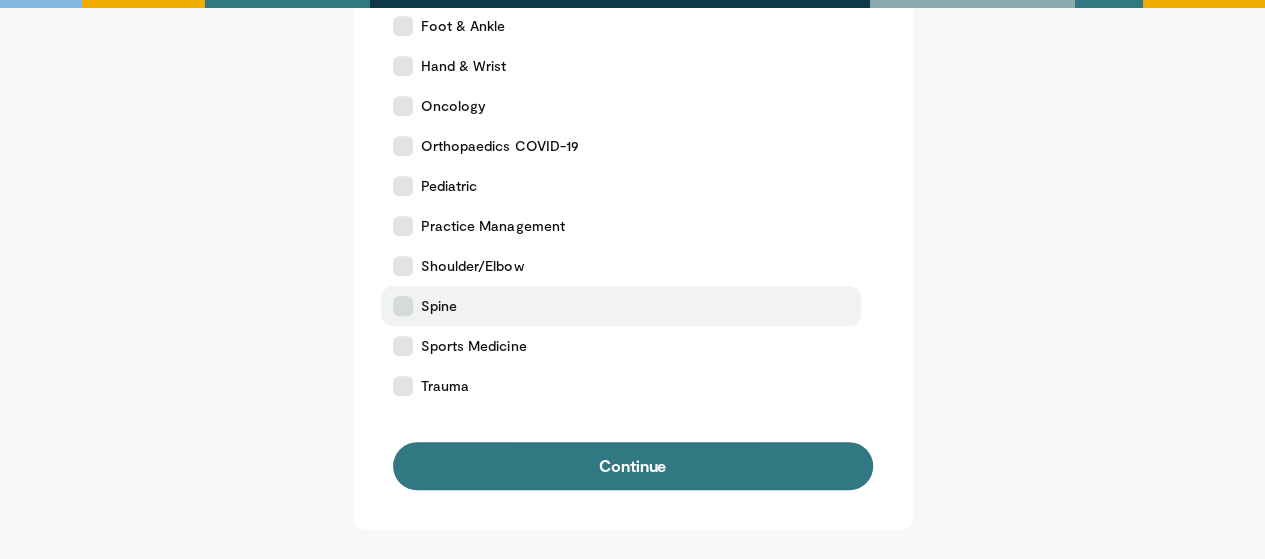 click at bounding box center (403, 306) 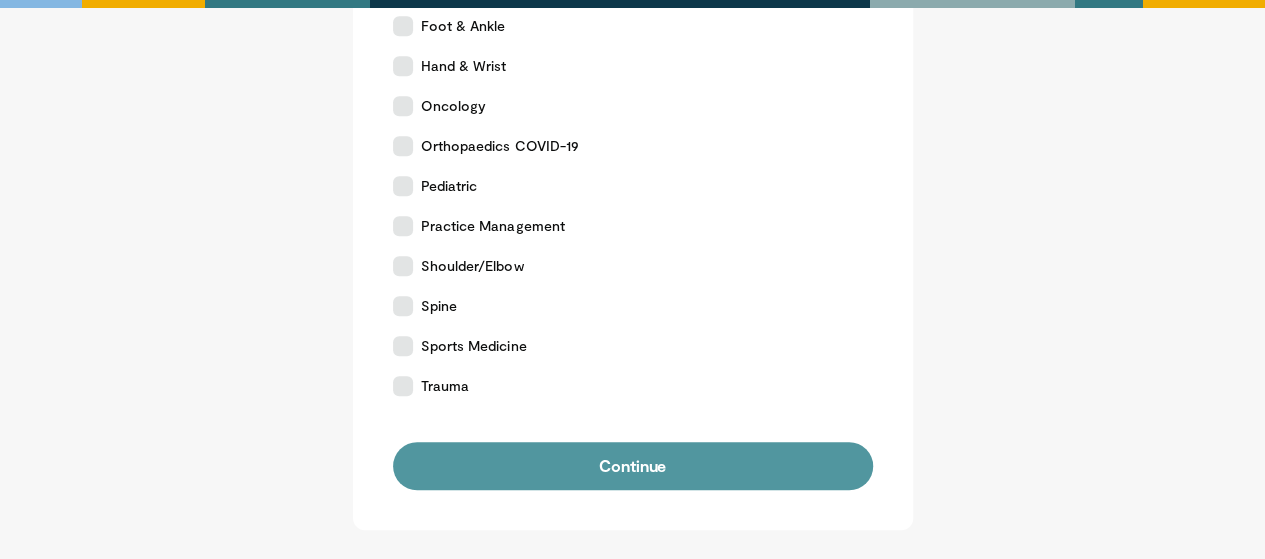 click on "Continue" at bounding box center [633, 466] 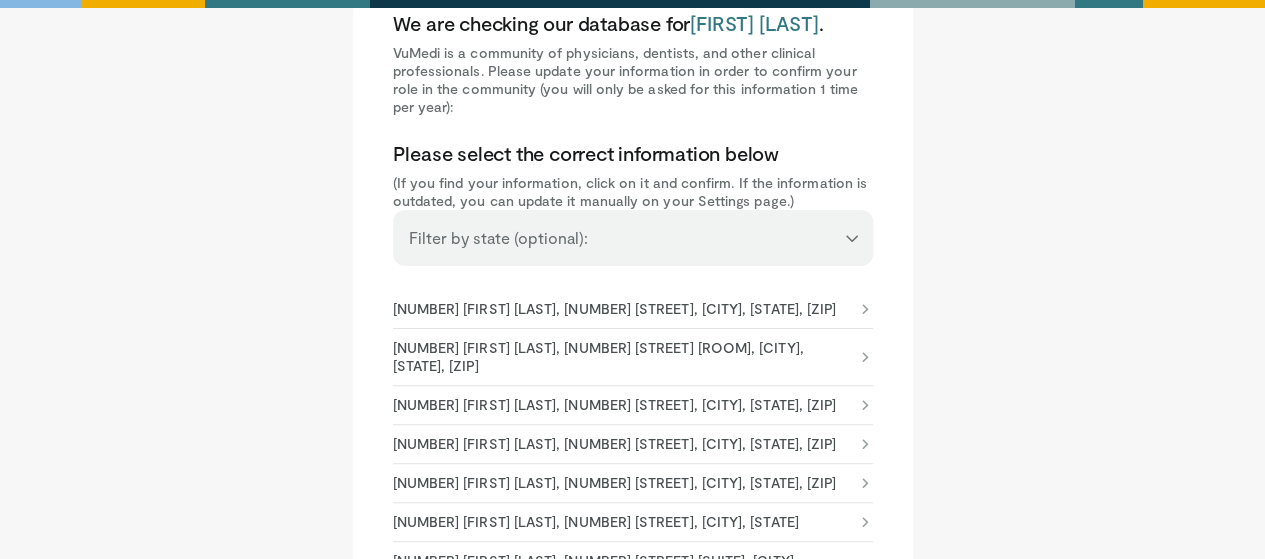 scroll, scrollTop: 200, scrollLeft: 0, axis: vertical 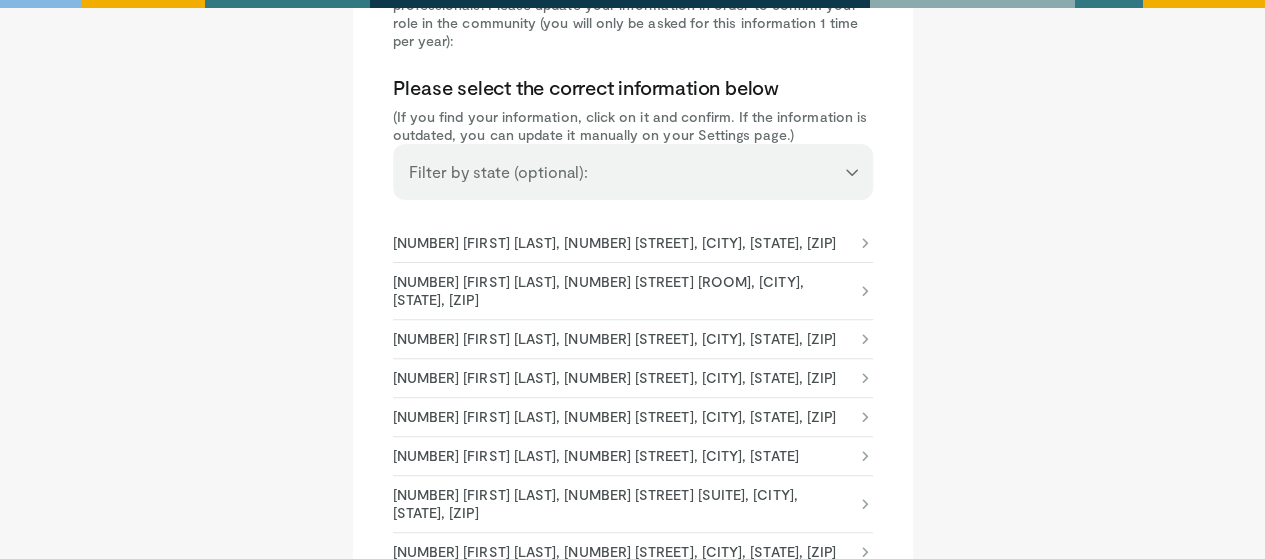 click on "1831718758 David Foley, 720 Eskenazi Ave Rm F2-163, Indianapolis,  IN, 46202-5187" at bounding box center (623, 291) 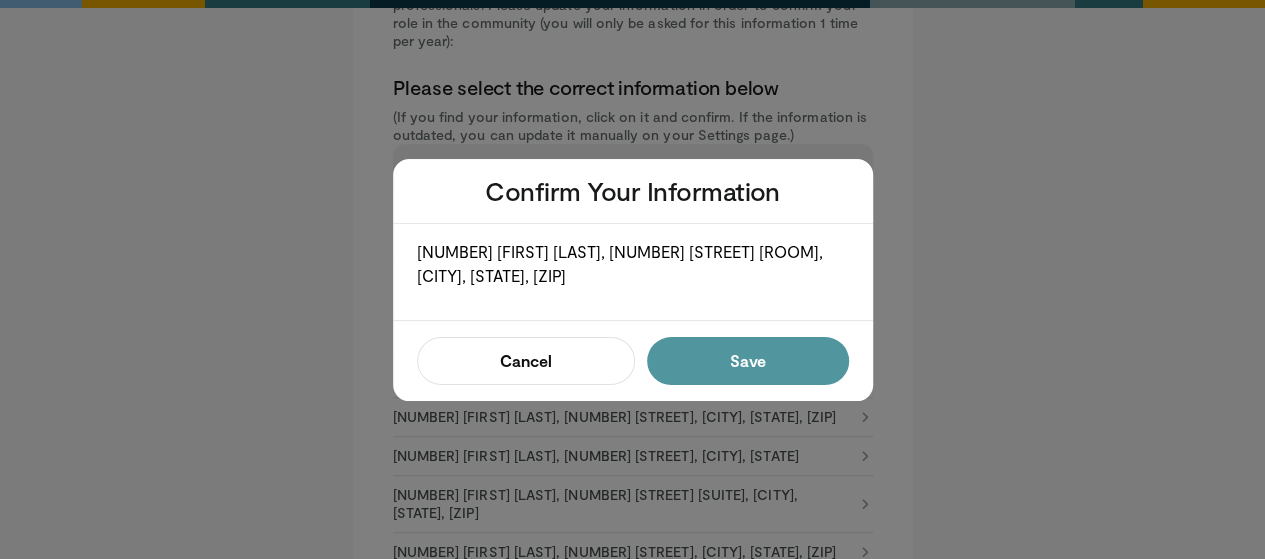click on "Save" at bounding box center (747, 361) 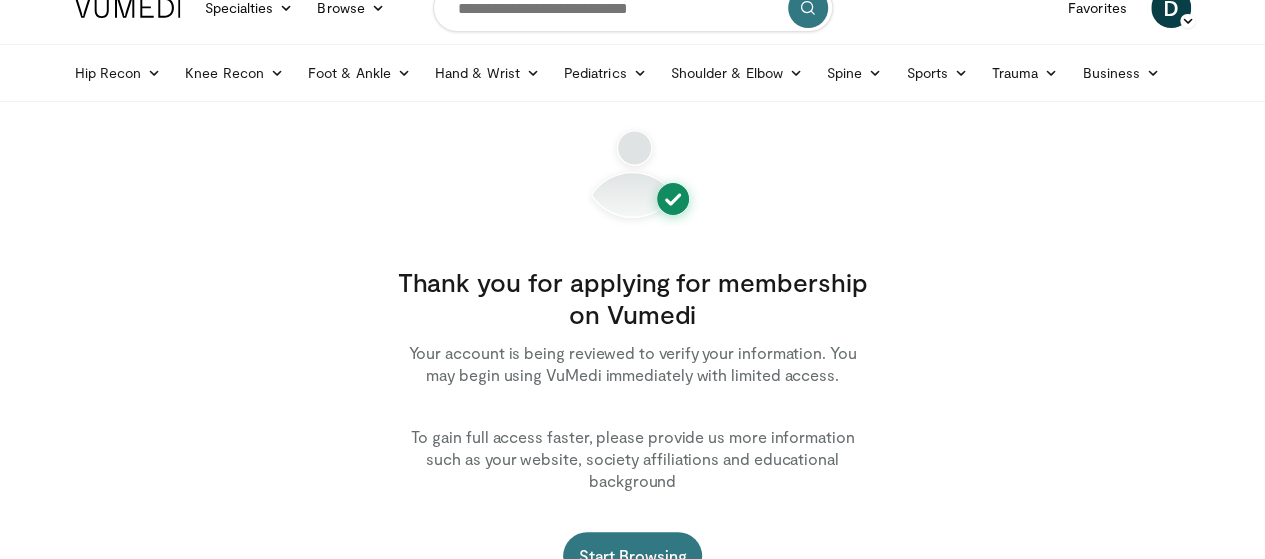 scroll, scrollTop: 116, scrollLeft: 0, axis: vertical 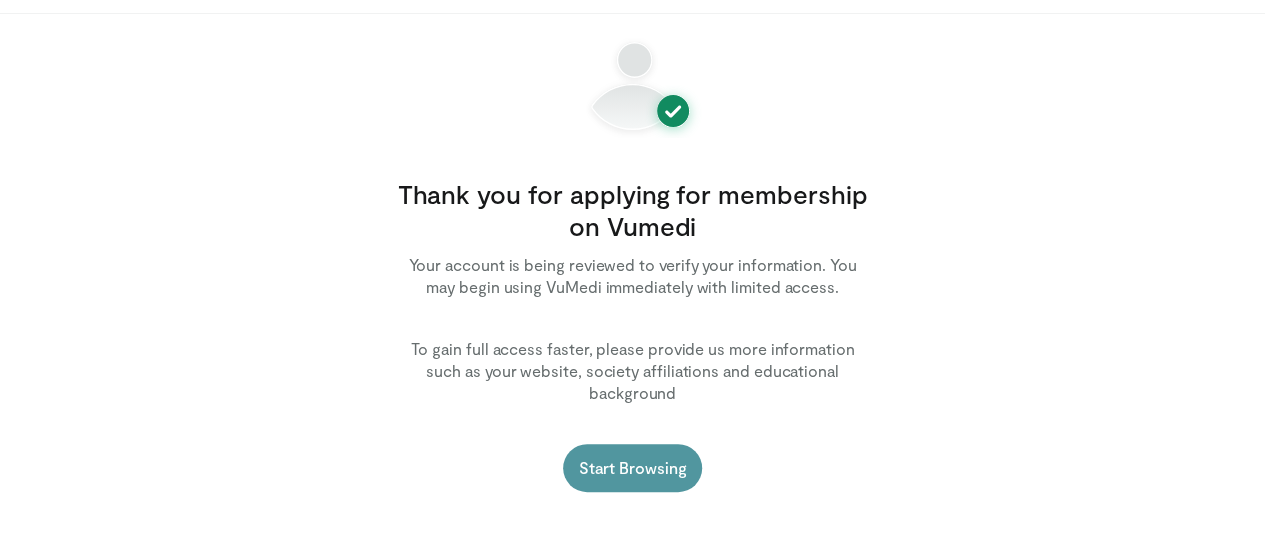 click on "Start Browsing" at bounding box center [633, 468] 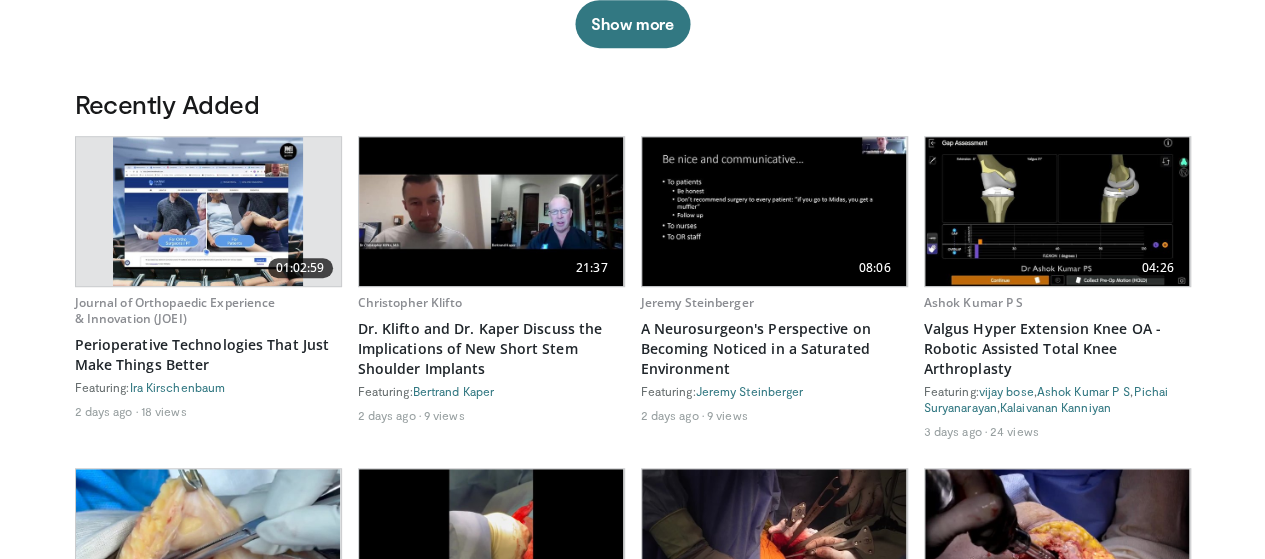scroll, scrollTop: 0, scrollLeft: 0, axis: both 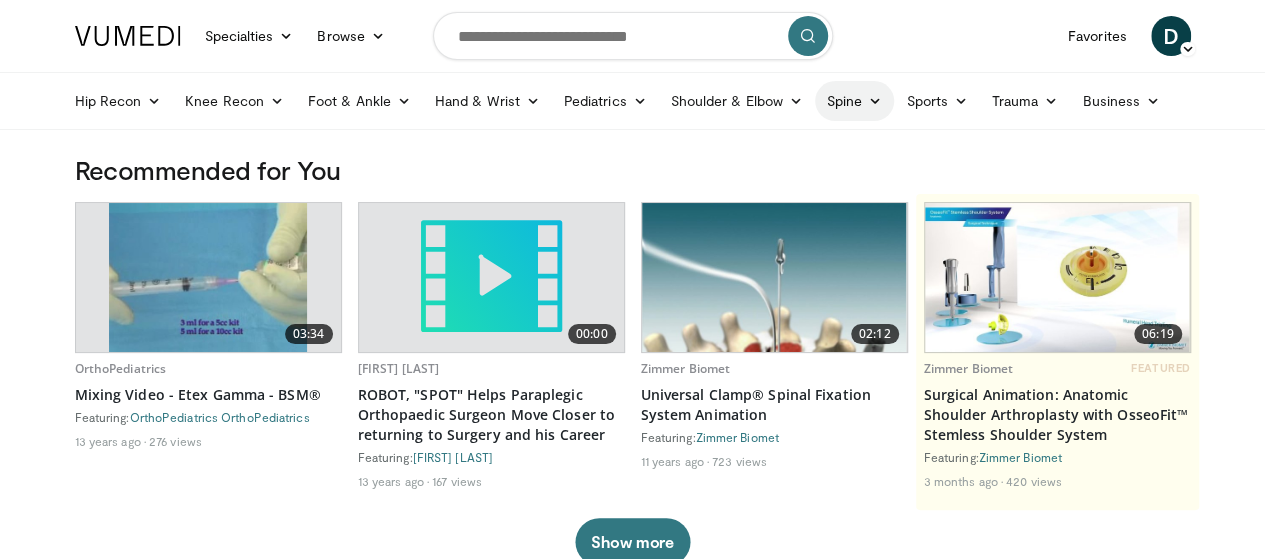 click at bounding box center [875, 101] 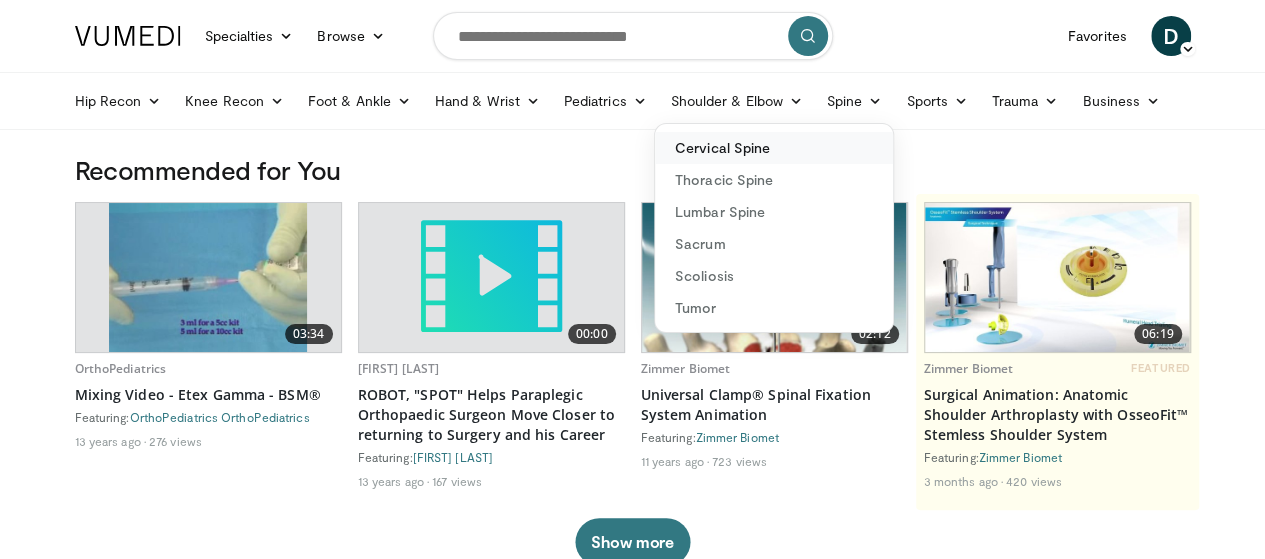 click on "Cervical Spine" at bounding box center (774, 148) 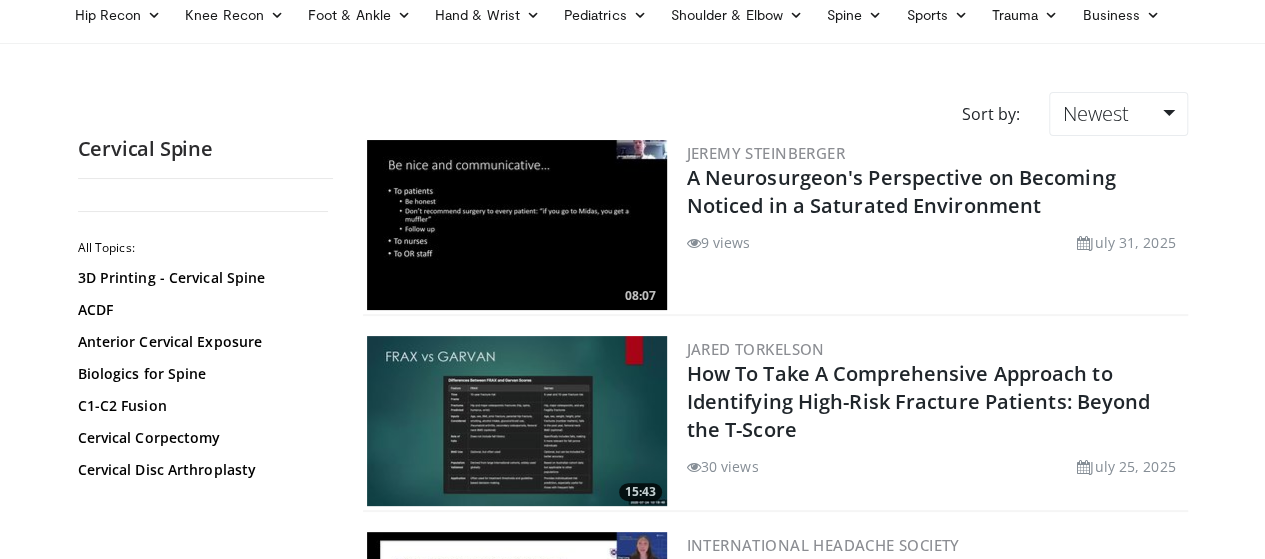 scroll, scrollTop: 0, scrollLeft: 0, axis: both 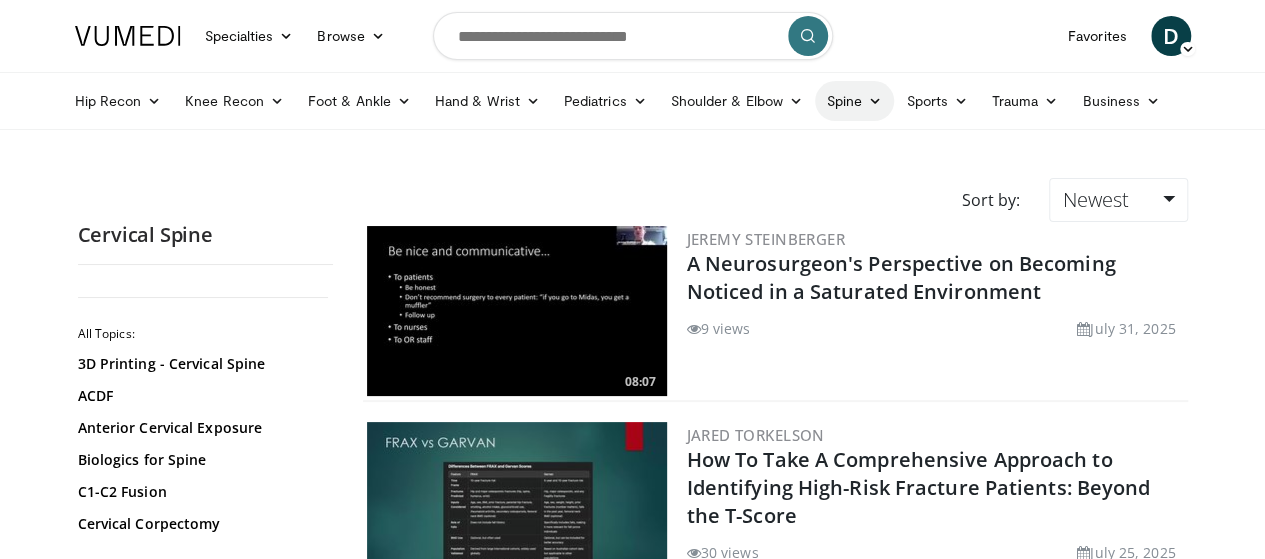 click at bounding box center (875, 101) 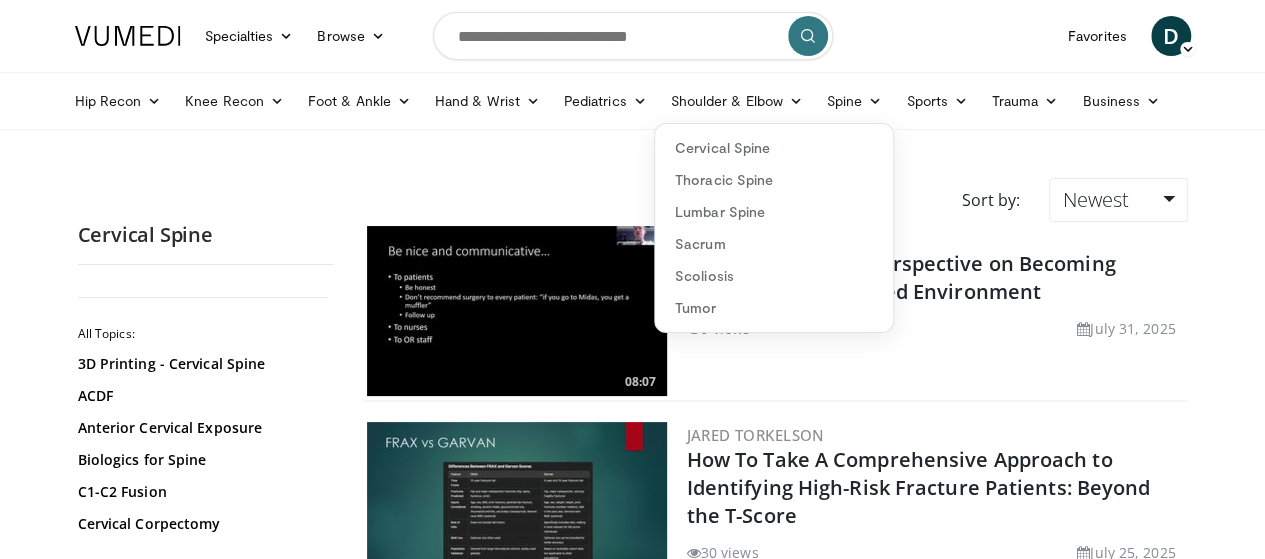 click on "Specialties
Adult & Family Medicine
Allergy, Asthma, Immunology
Anesthesiology
Cardiology
Dental
Dermatology
Endocrinology
Gastroenterology & Hepatology
General Surgery
Hematology & Oncology
Infectious Disease
Nephrology
Neurology
Neurosurgery
Obstetrics & Gynecology
Ophthalmology
Oral Maxillofacial
Orthopaedics
Otolaryngology
Pediatrics
Plastic Surgery
Podiatry
Psychiatry
Pulmonology
Radiation Oncology
Radiology
Rheumatology
Urology" at bounding box center (632, 2687) 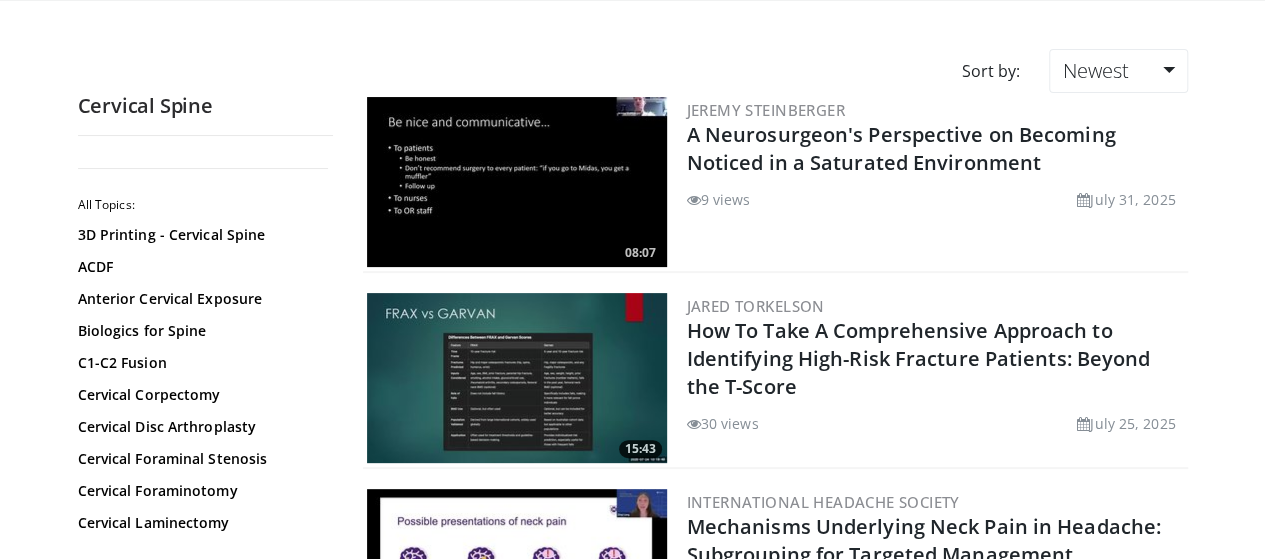 scroll, scrollTop: 130, scrollLeft: 0, axis: vertical 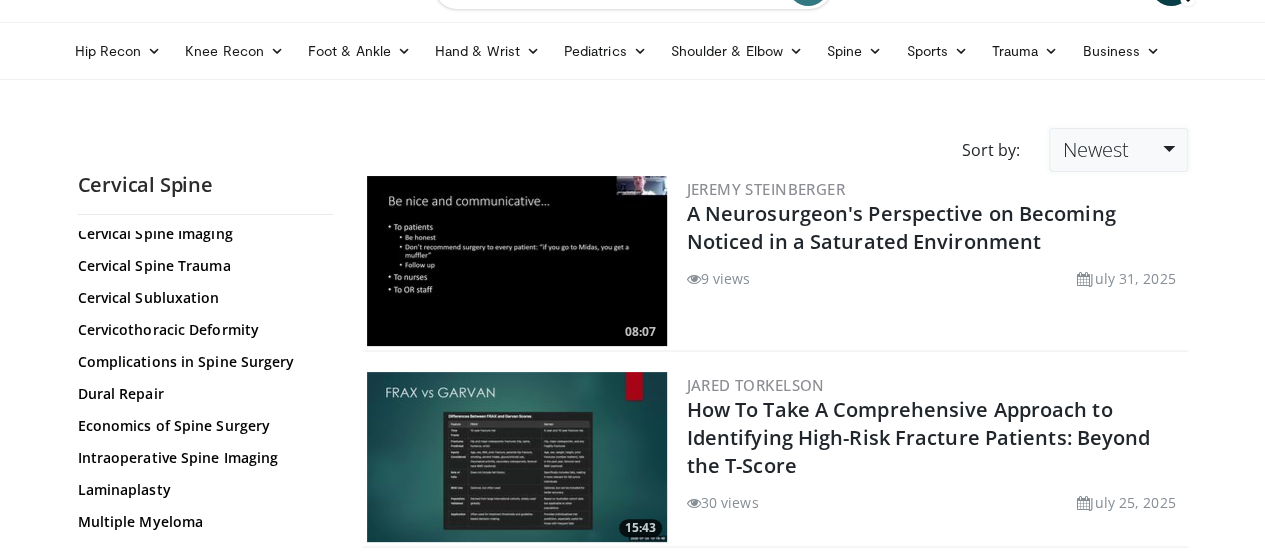 click on "Newest" at bounding box center [1118, 150] 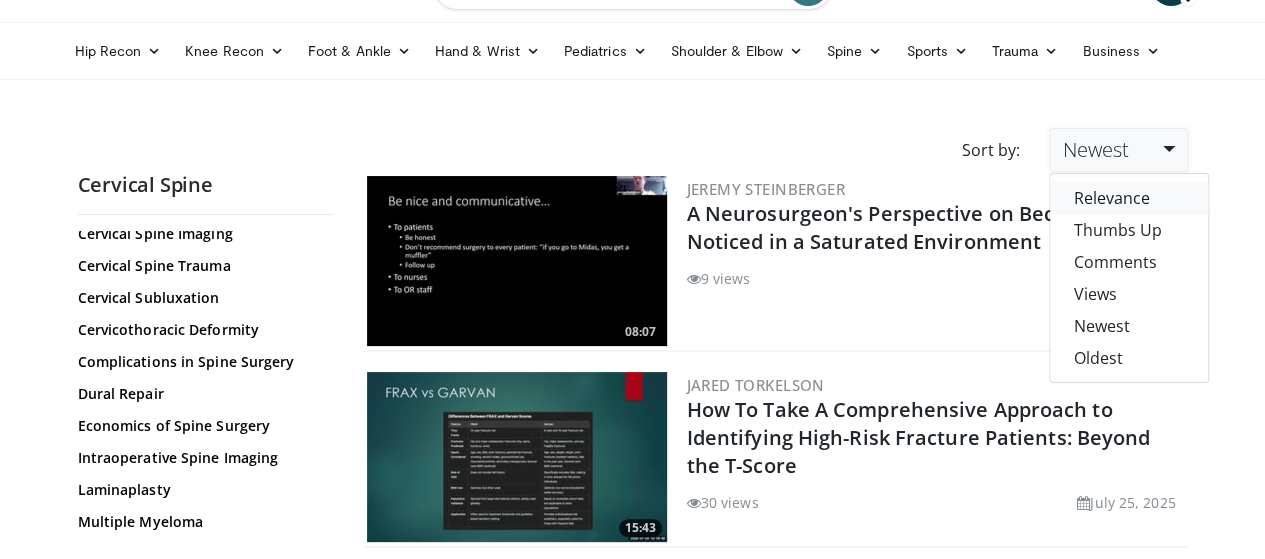 click on "Relevance" at bounding box center [1129, 198] 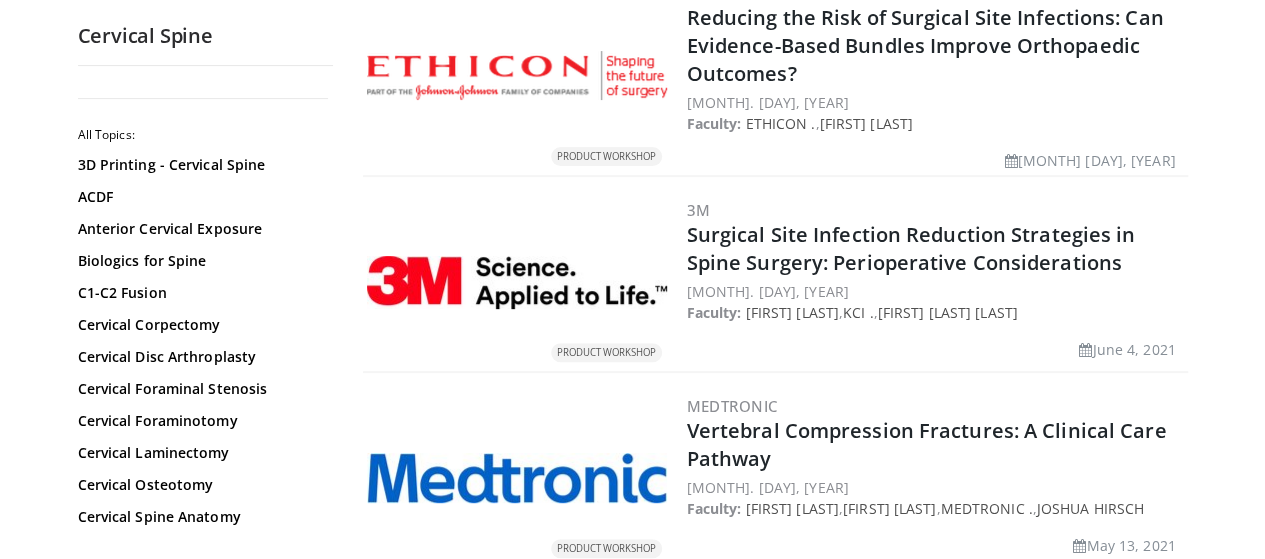 scroll, scrollTop: 250, scrollLeft: 0, axis: vertical 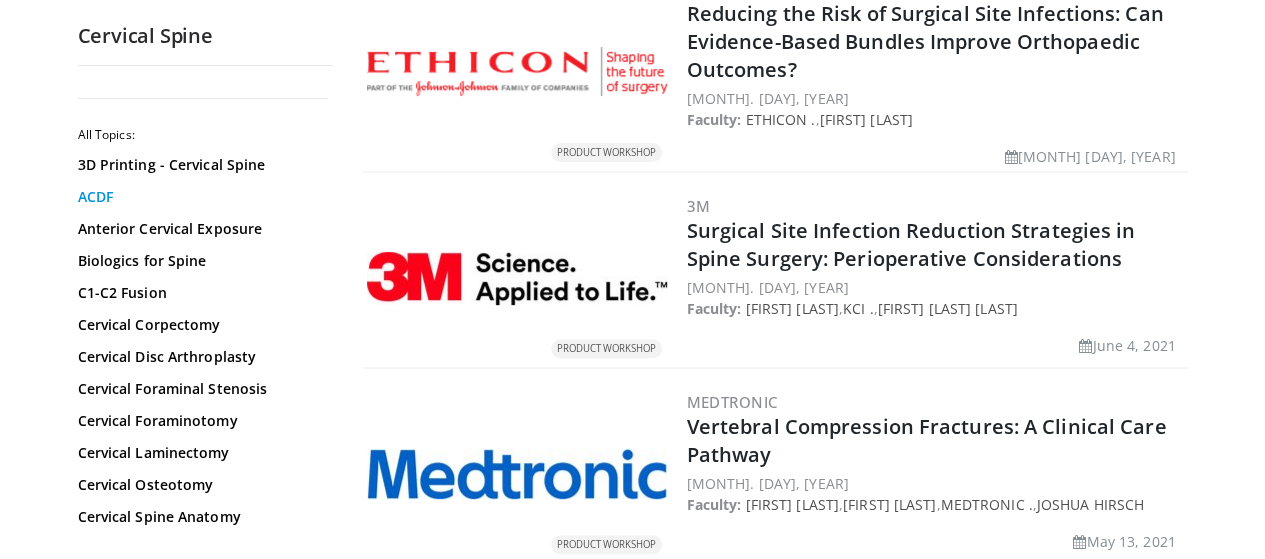 click on "ACDF" at bounding box center [200, 197] 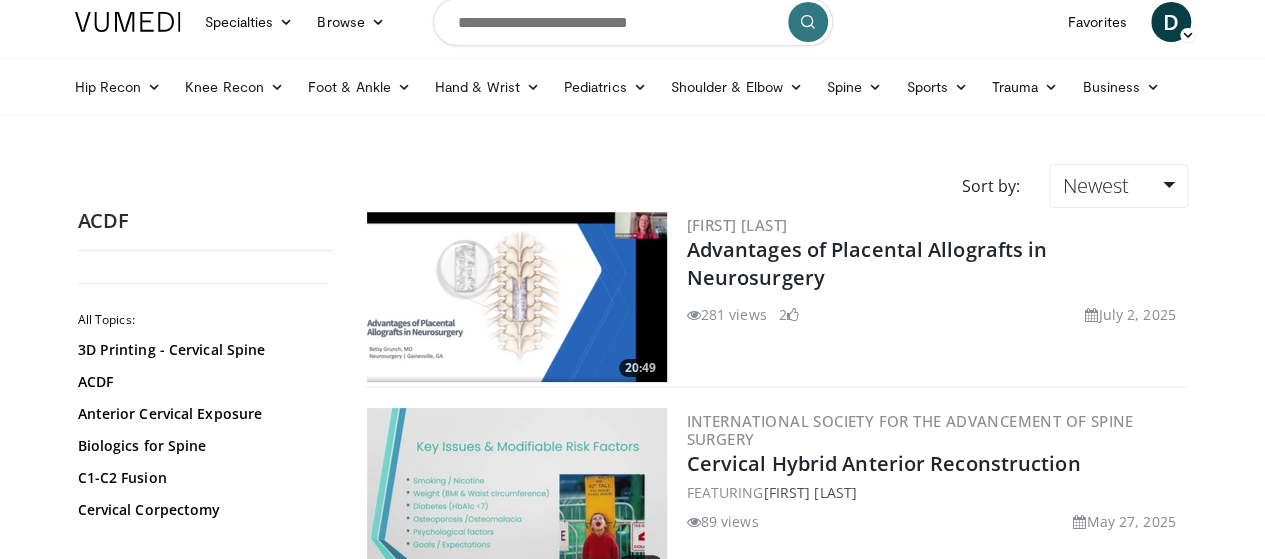 scroll, scrollTop: 0, scrollLeft: 0, axis: both 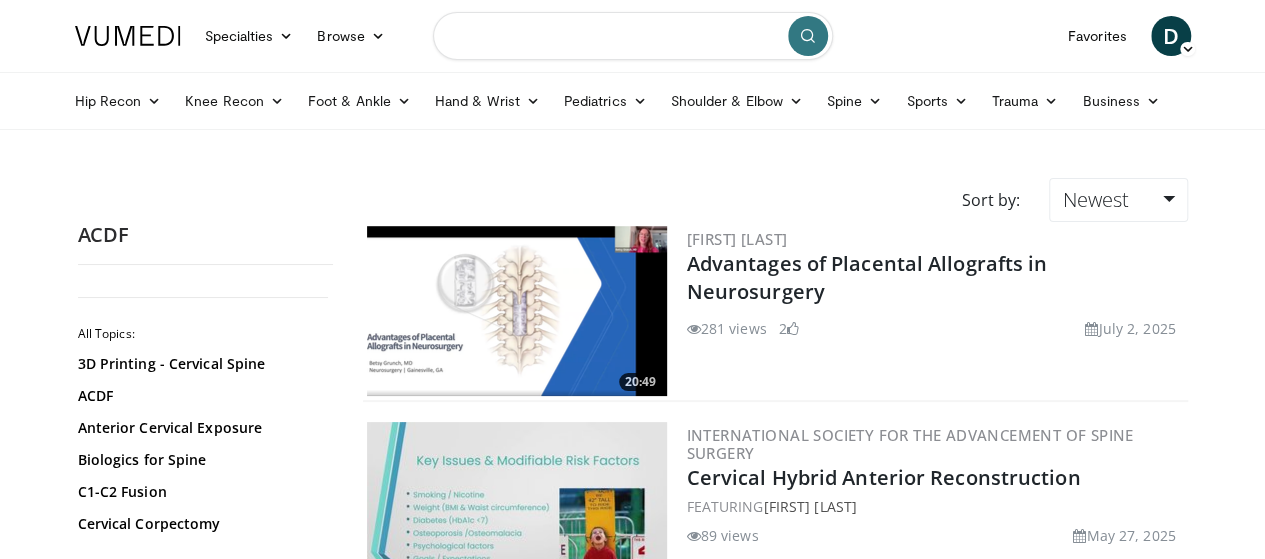 click at bounding box center (633, 36) 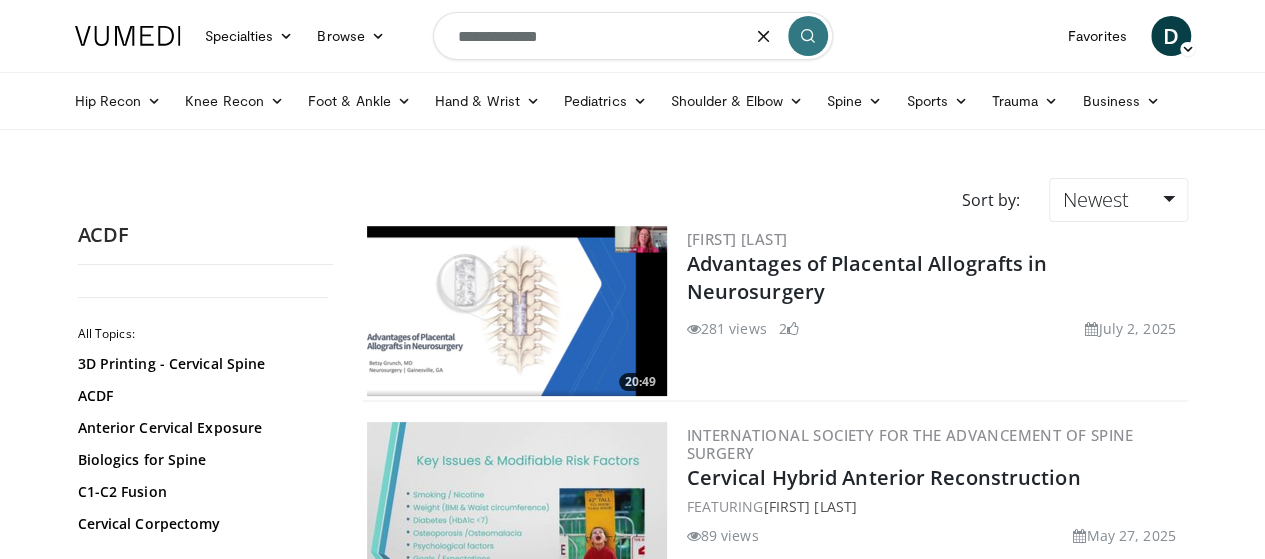 type on "**********" 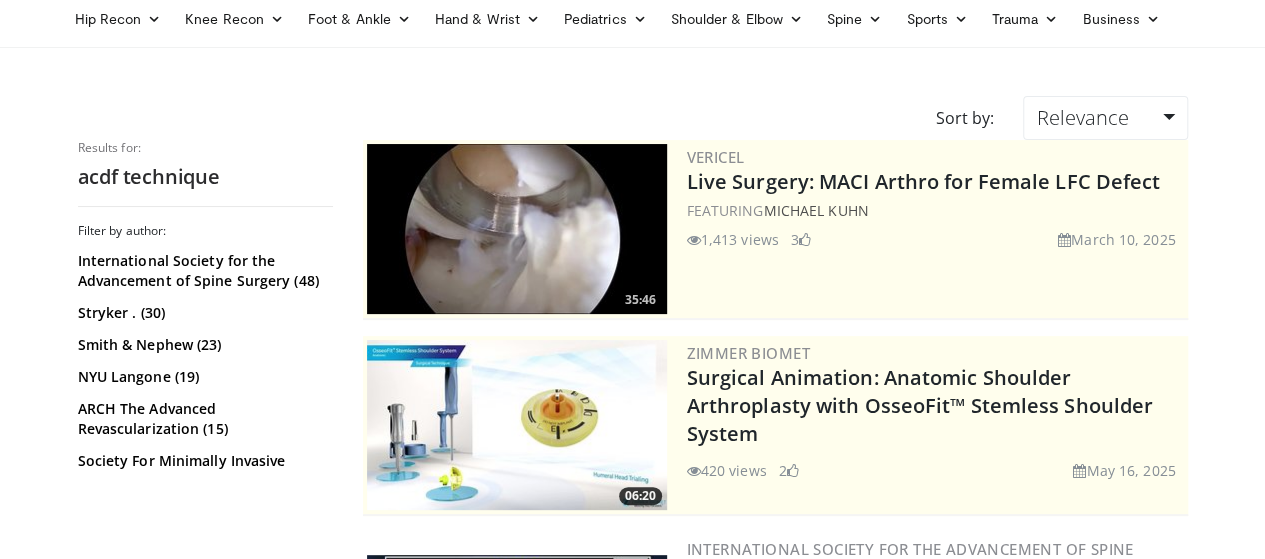 scroll, scrollTop: 0, scrollLeft: 0, axis: both 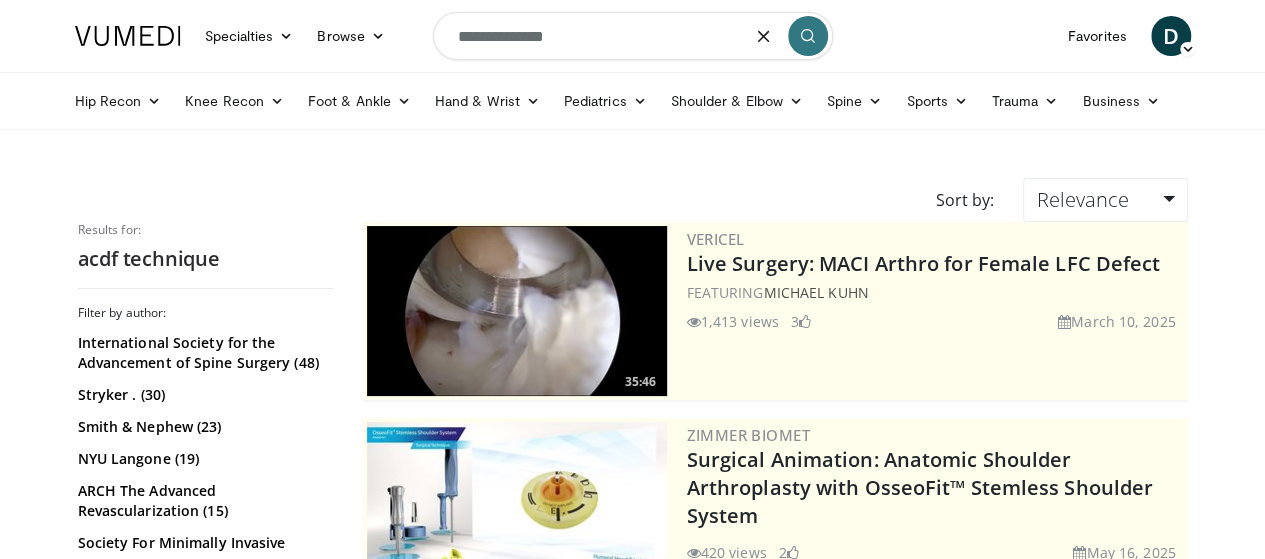 drag, startPoint x: 593, startPoint y: 39, endPoint x: 11, endPoint y: 88, distance: 584.0591 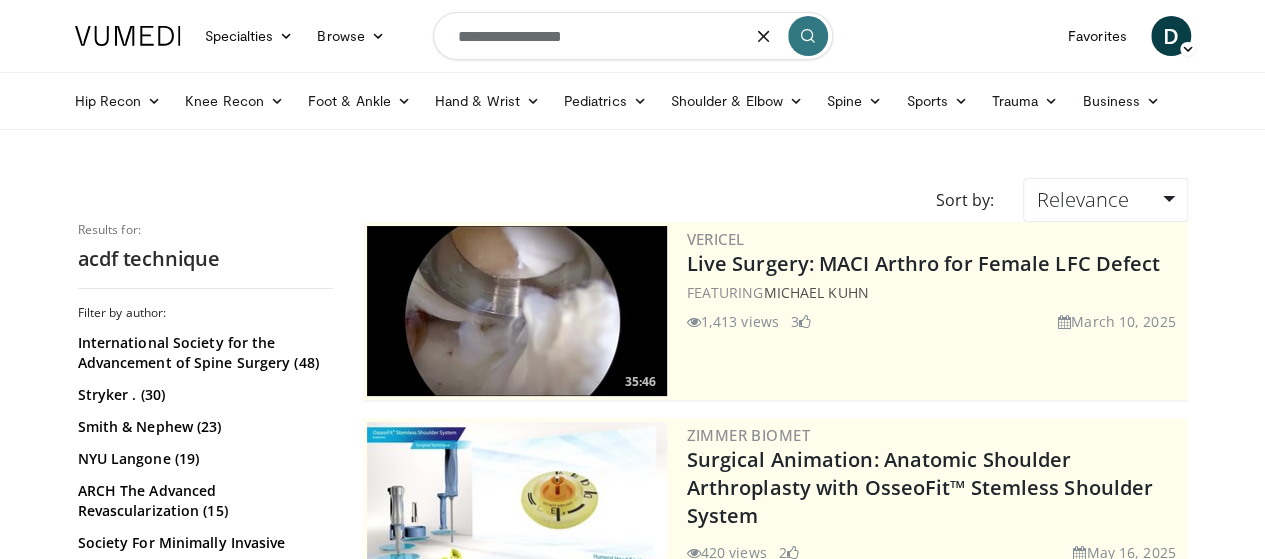 type on "**********" 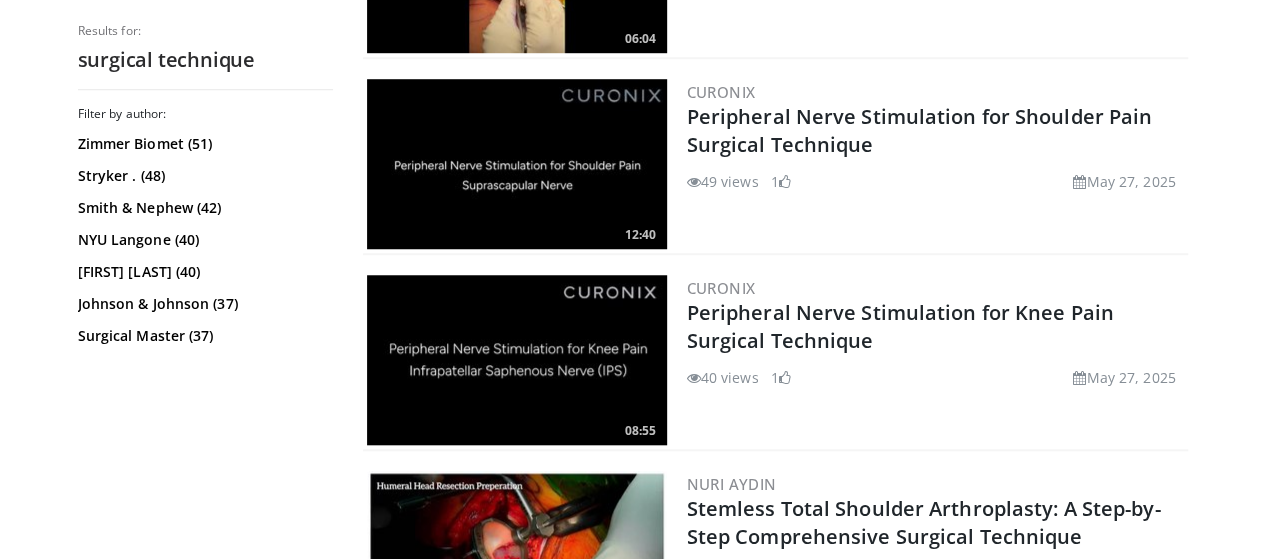 scroll, scrollTop: 0, scrollLeft: 0, axis: both 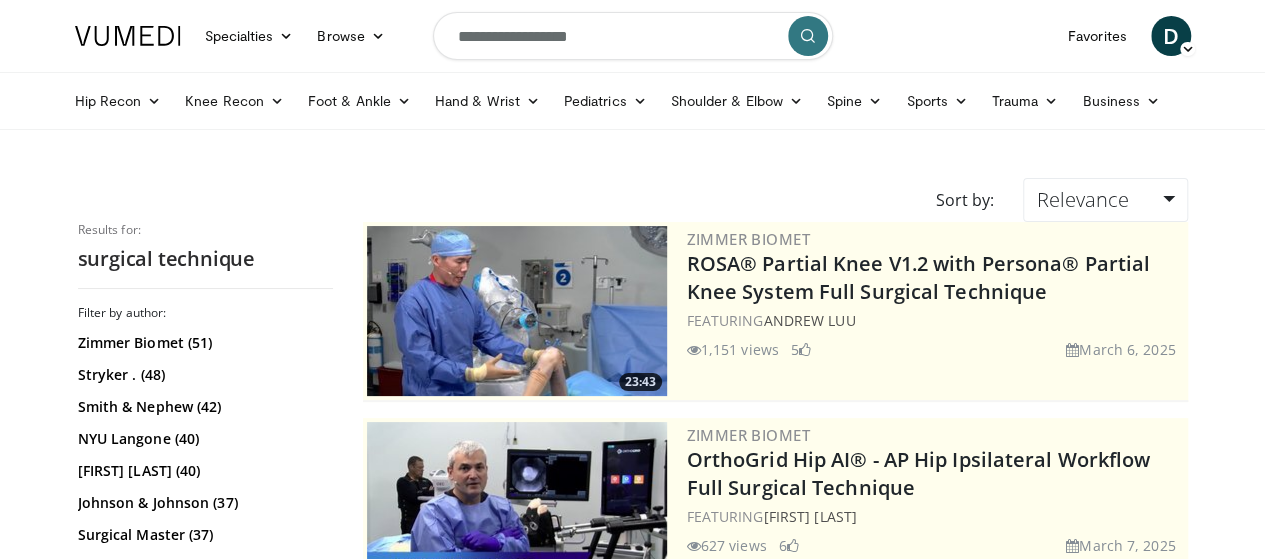 click on "**********" at bounding box center [633, 36] 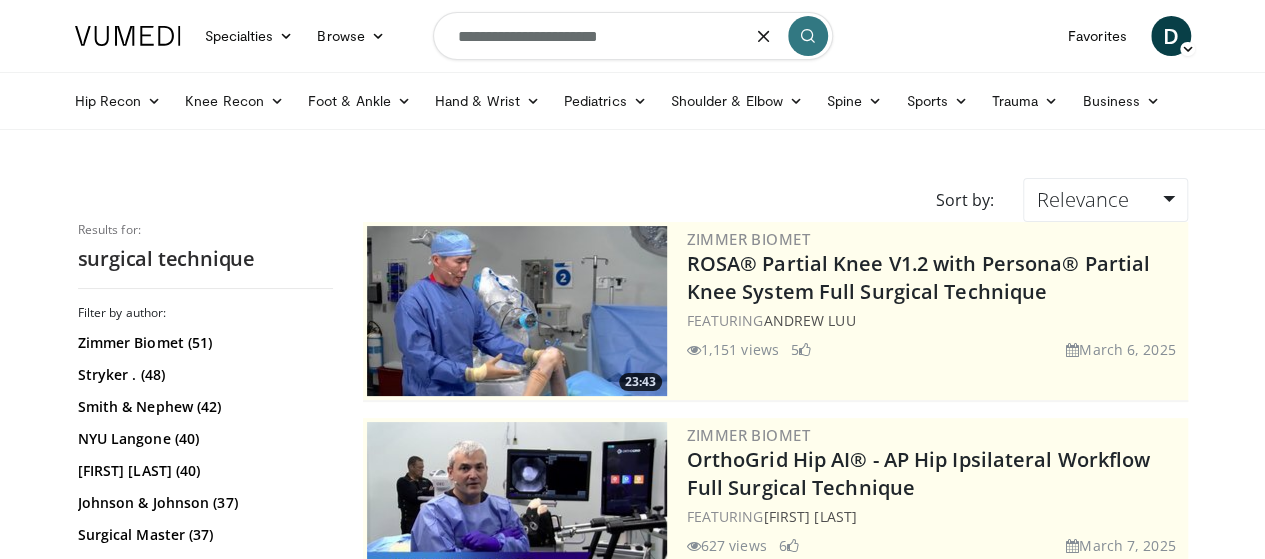 type on "**********" 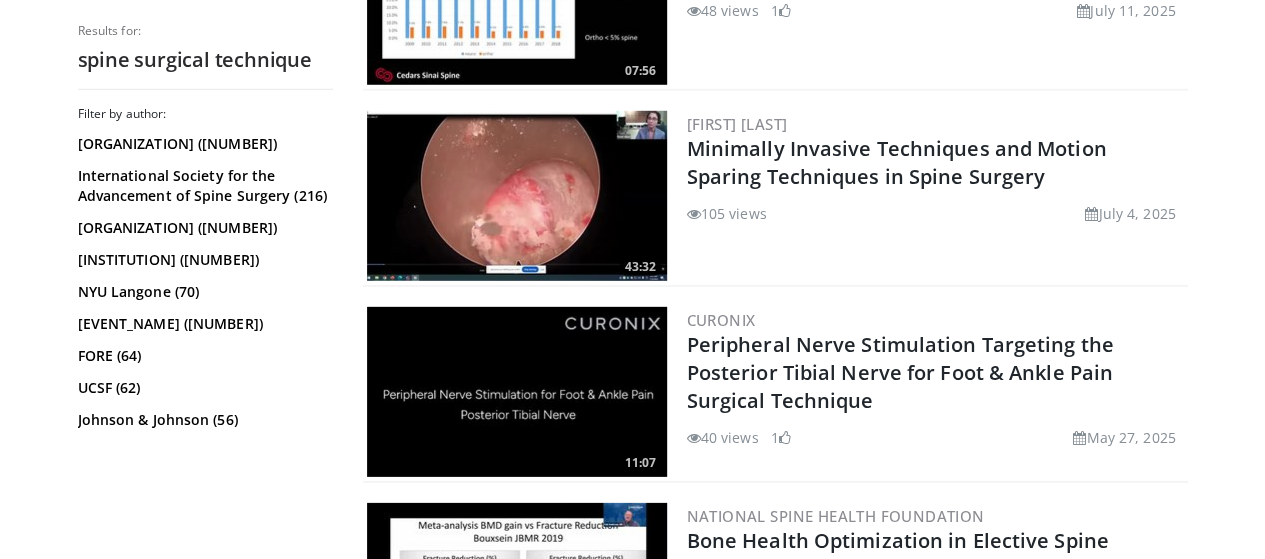 scroll, scrollTop: 2862, scrollLeft: 0, axis: vertical 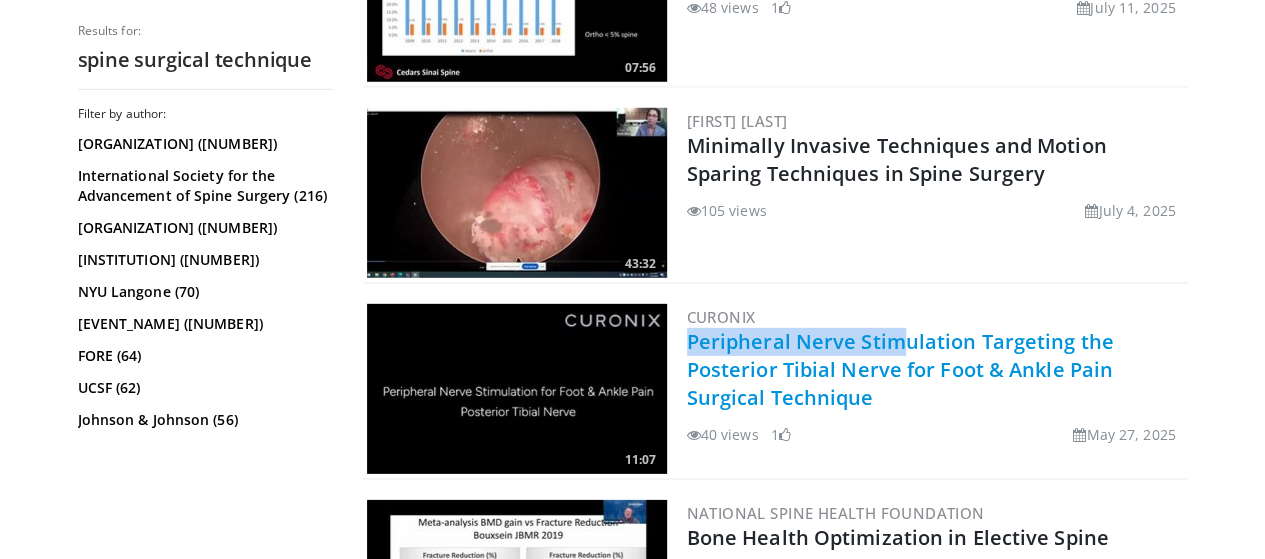 drag, startPoint x: 838, startPoint y: 317, endPoint x: 799, endPoint y: 347, distance: 49.20366 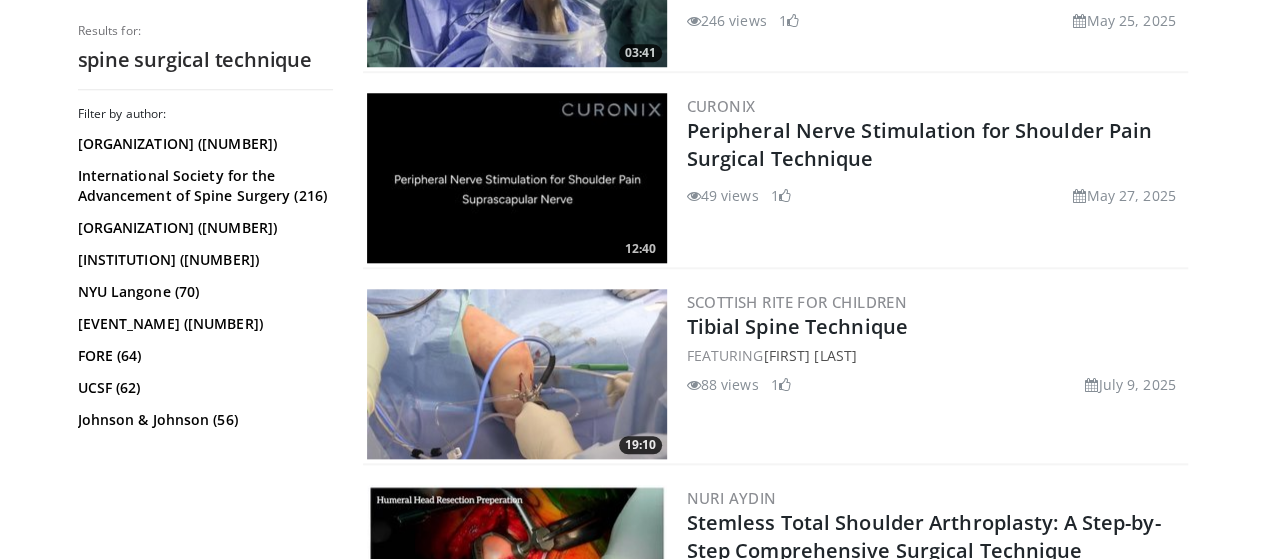 scroll, scrollTop: 0, scrollLeft: 0, axis: both 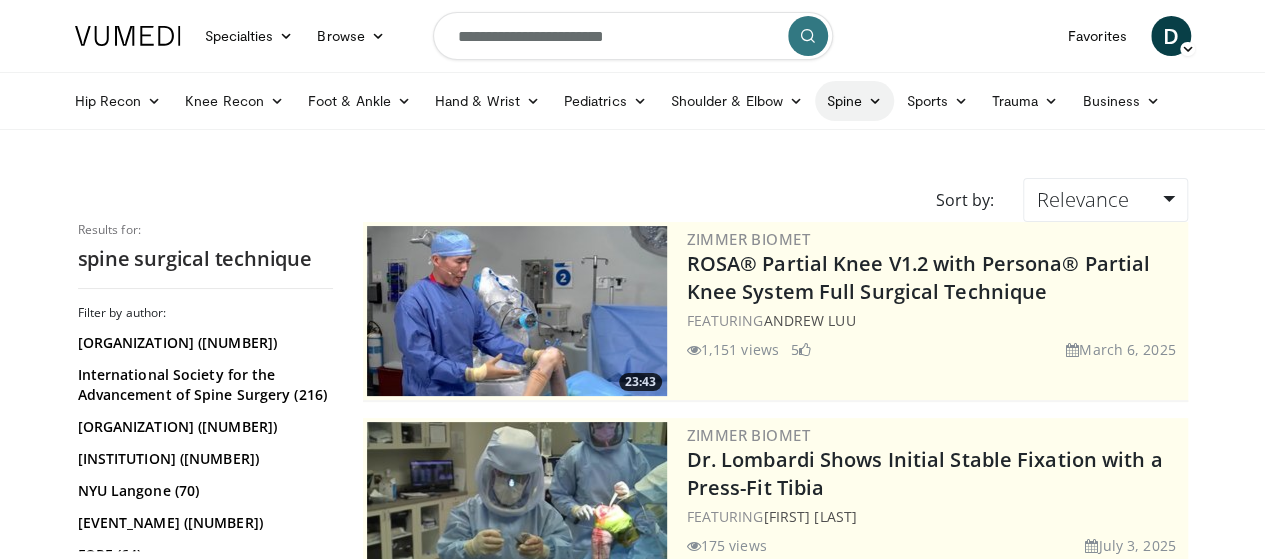 click at bounding box center (875, 101) 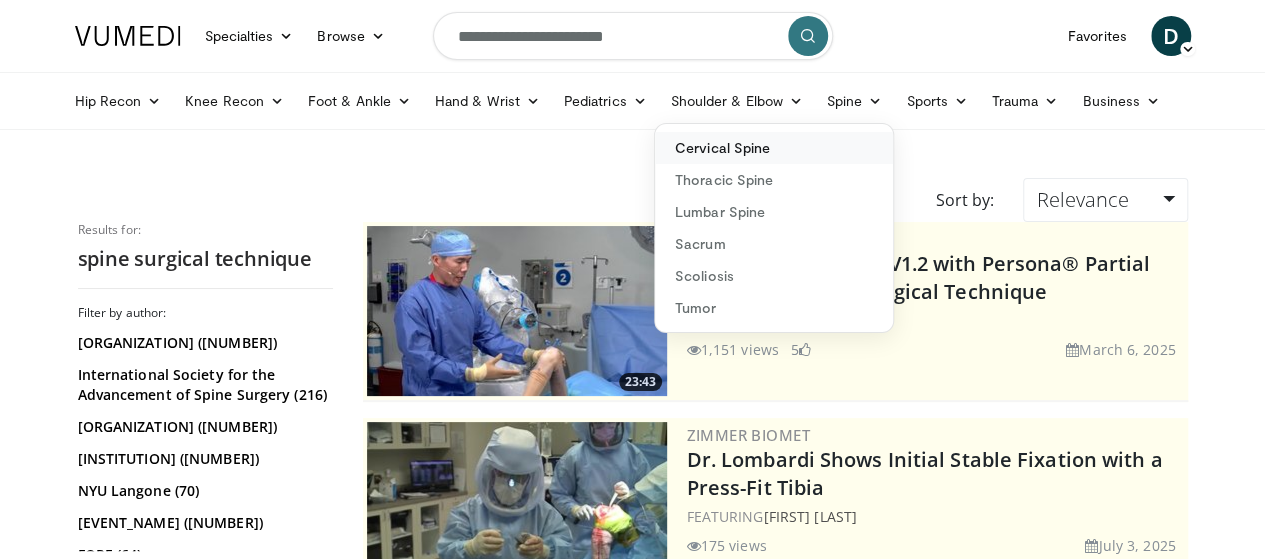 click on "Cervical Spine" at bounding box center (774, 148) 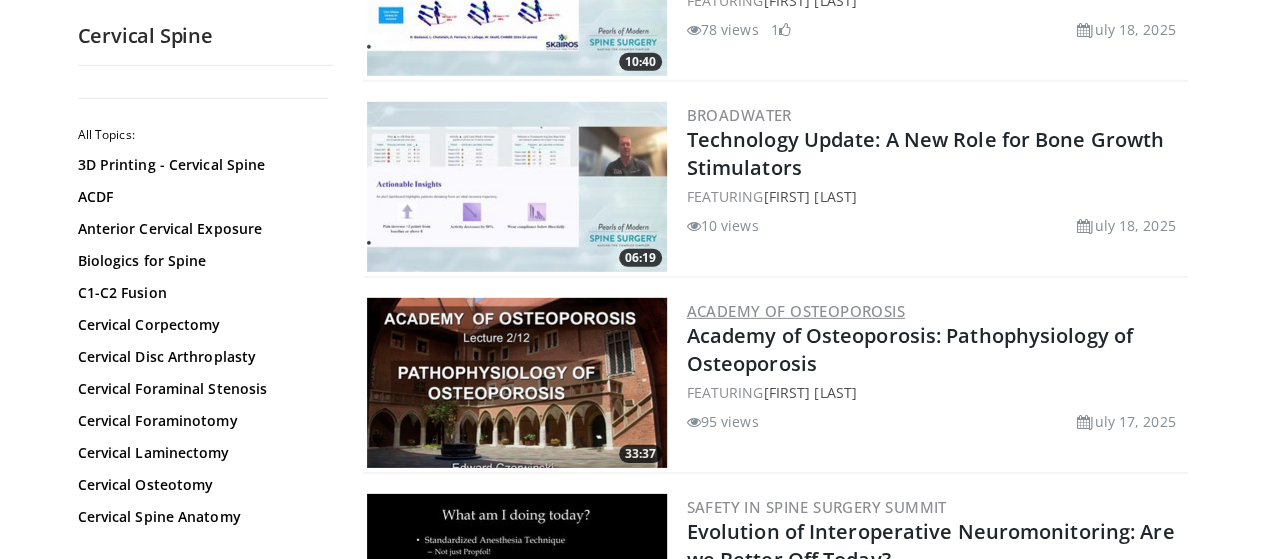 scroll, scrollTop: 2869, scrollLeft: 0, axis: vertical 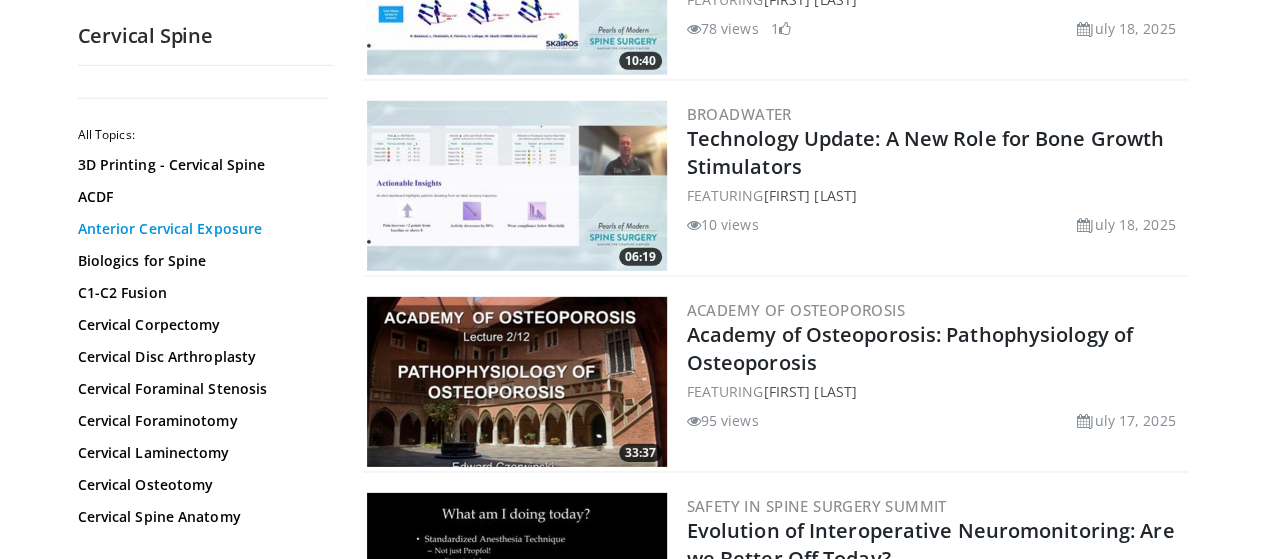 click on "Anterior Cervical Exposure" at bounding box center (200, 229) 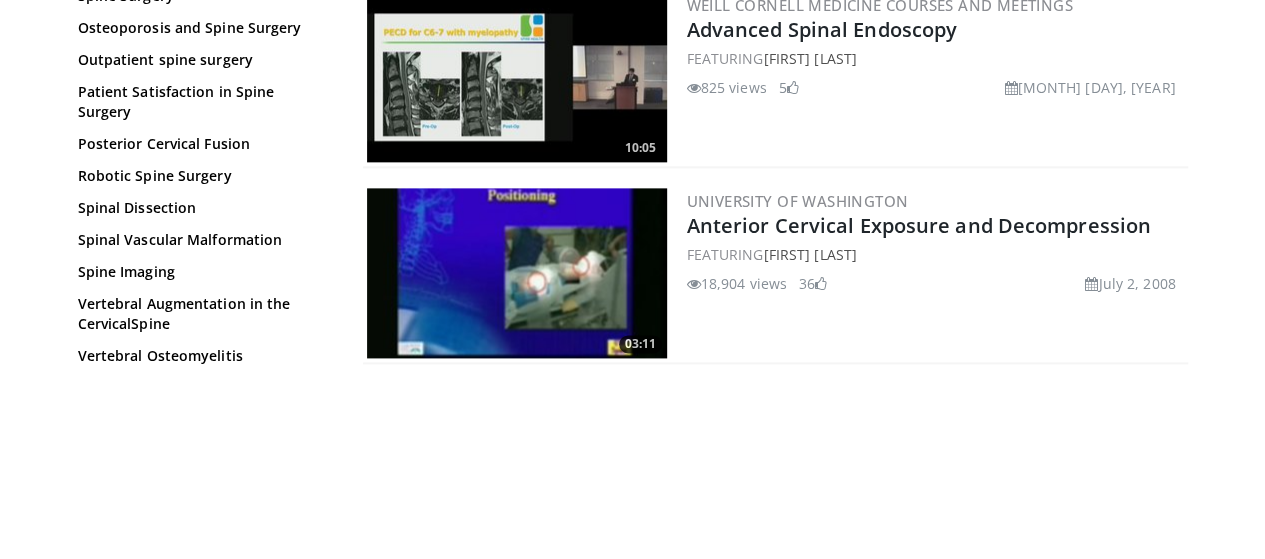 scroll, scrollTop: 1206, scrollLeft: 0, axis: vertical 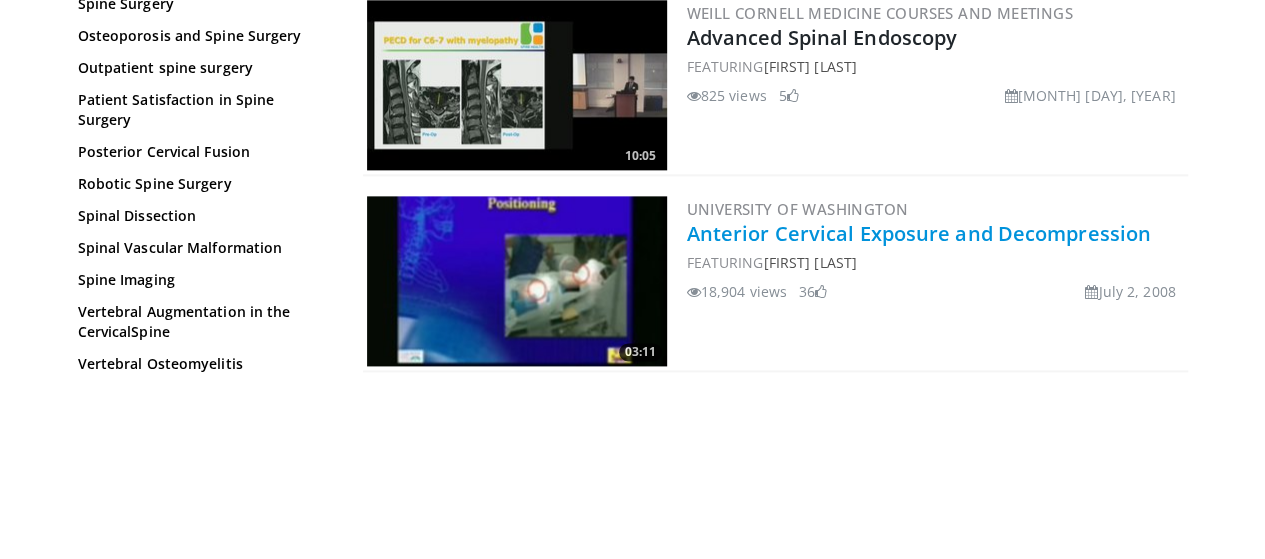 click on "Anterior Cervical Exposure and Decompression" at bounding box center [919, 233] 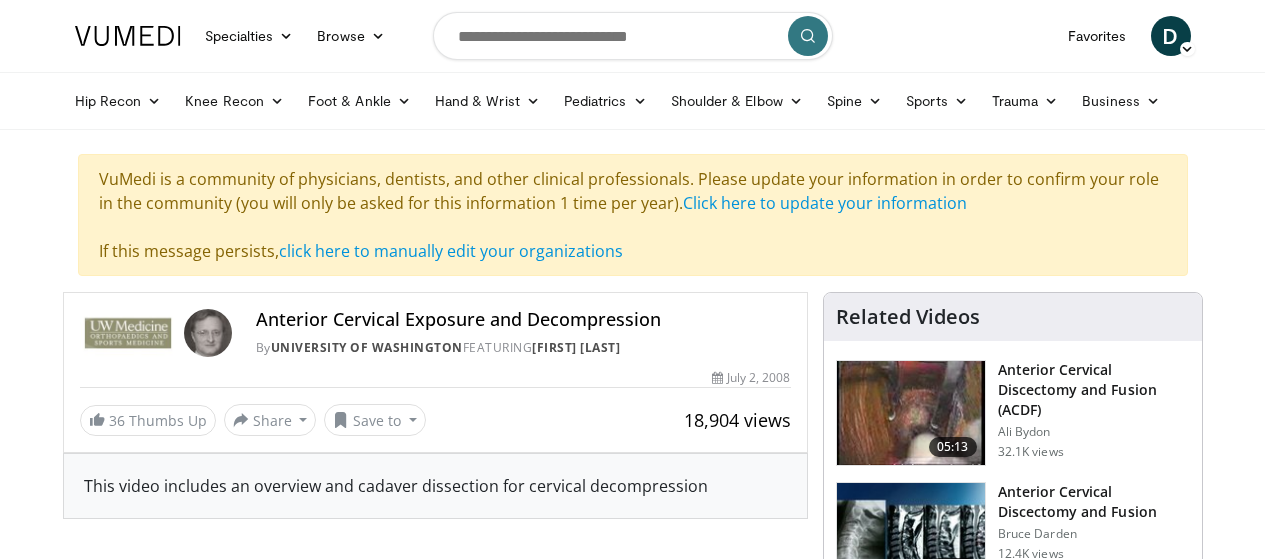 scroll, scrollTop: 0, scrollLeft: 0, axis: both 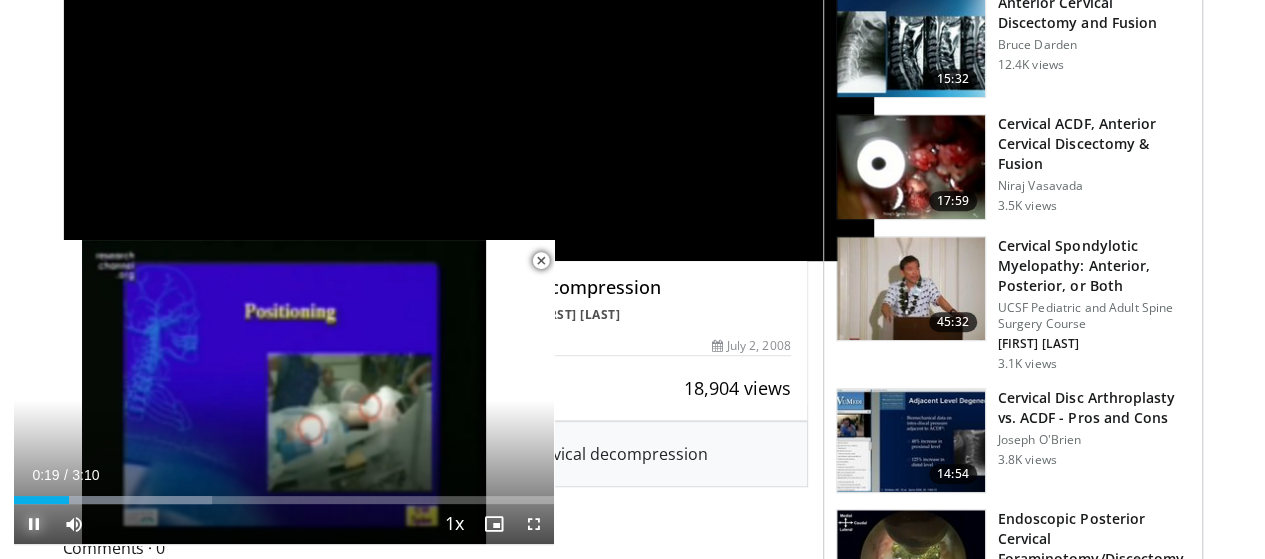 click at bounding box center (34, 524) 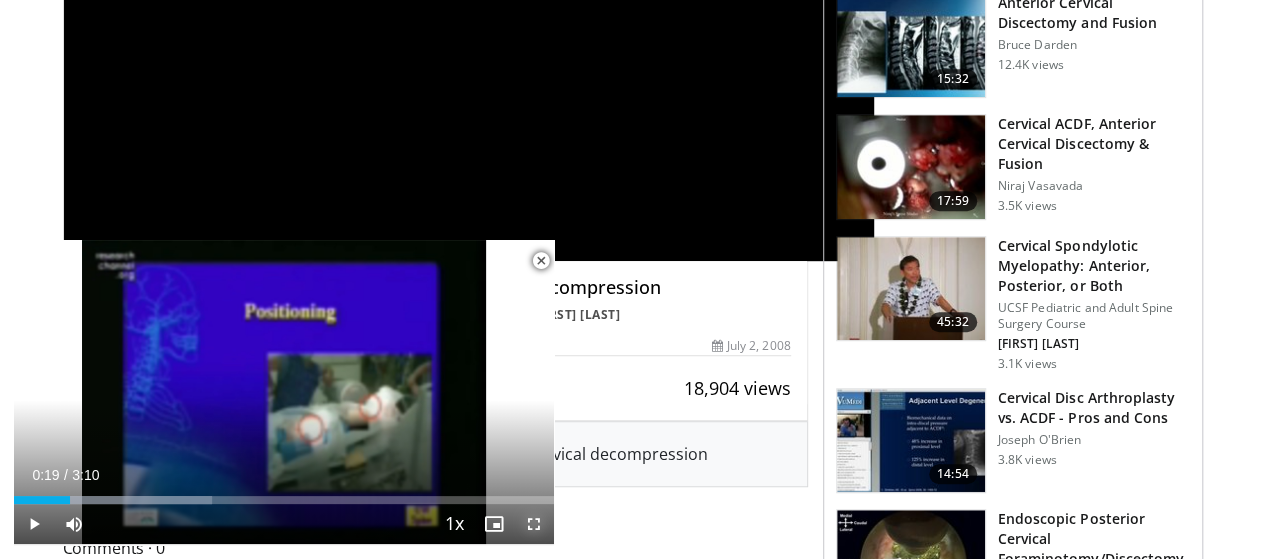 click at bounding box center [534, 524] 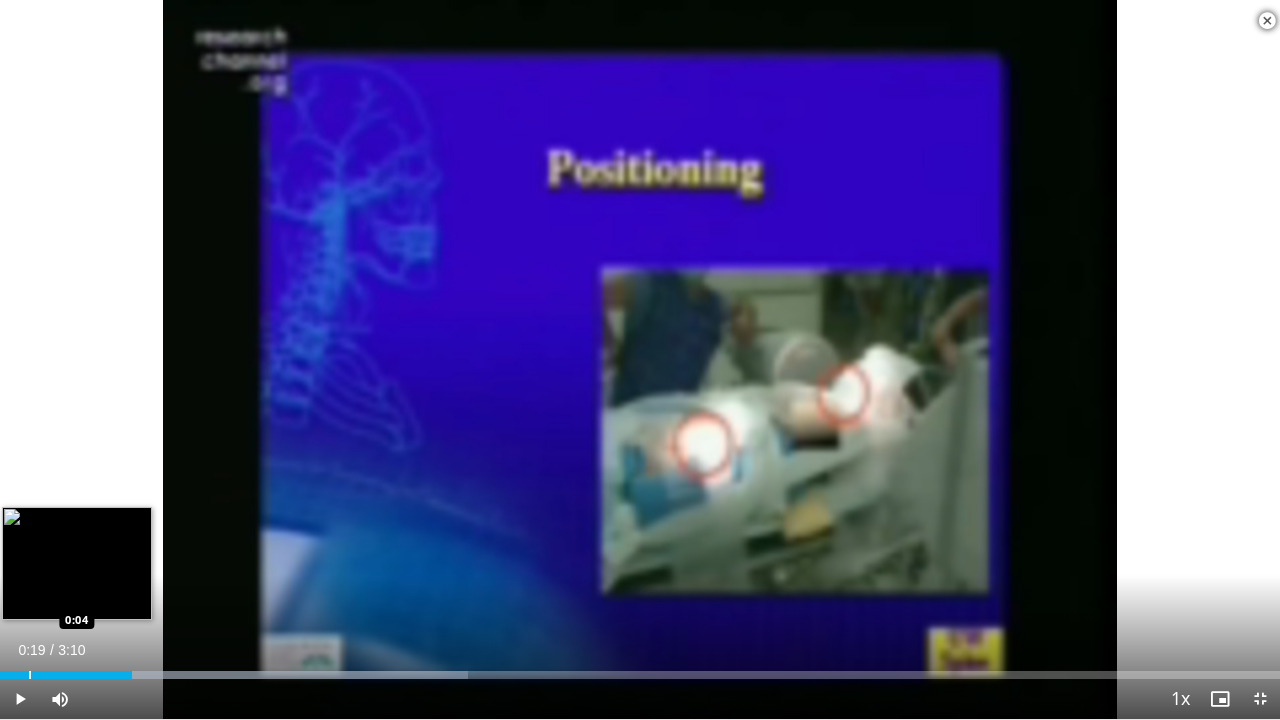 click on "Loaded :  36.60% 0:19 0:04" at bounding box center (640, 675) 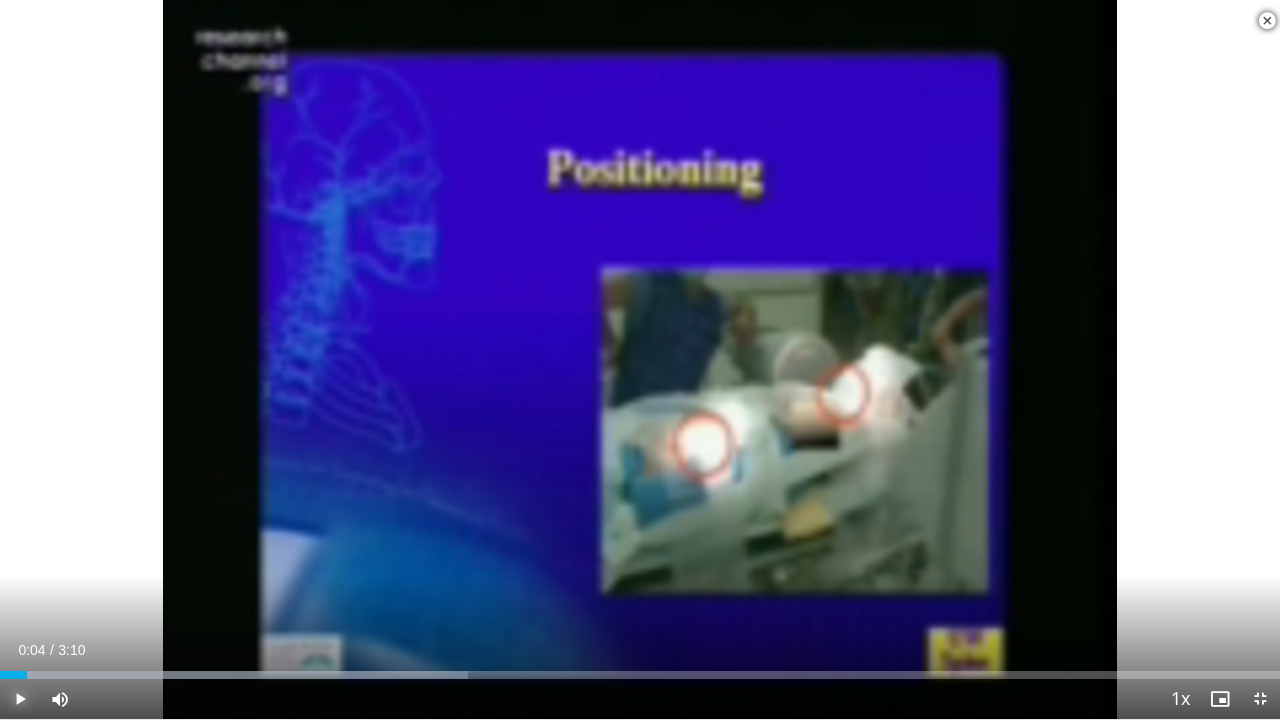 click at bounding box center (20, 699) 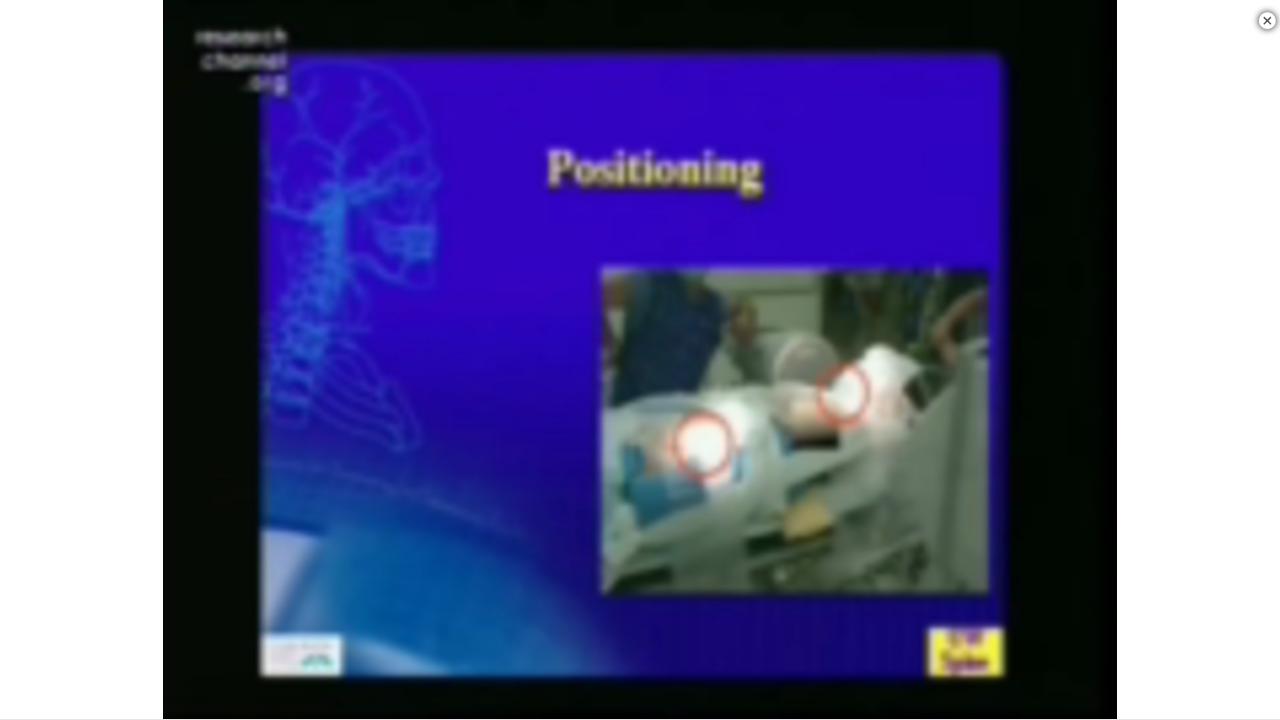 type 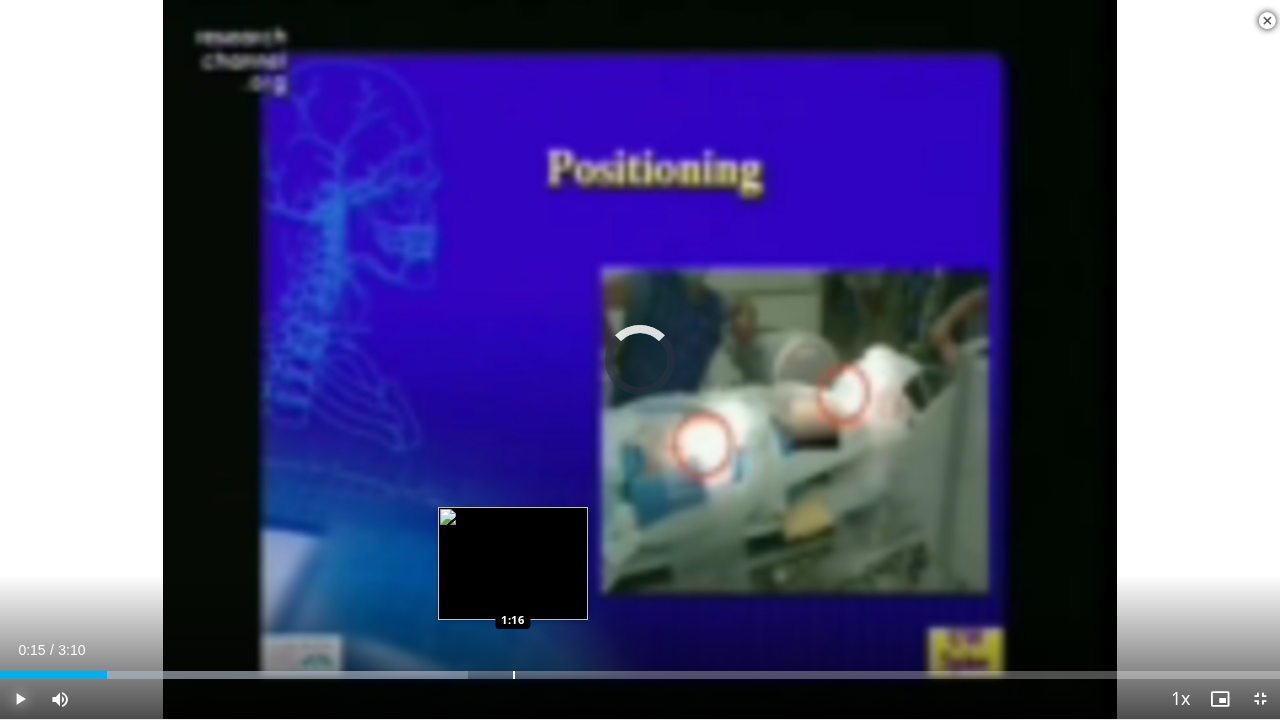 click at bounding box center (514, 675) 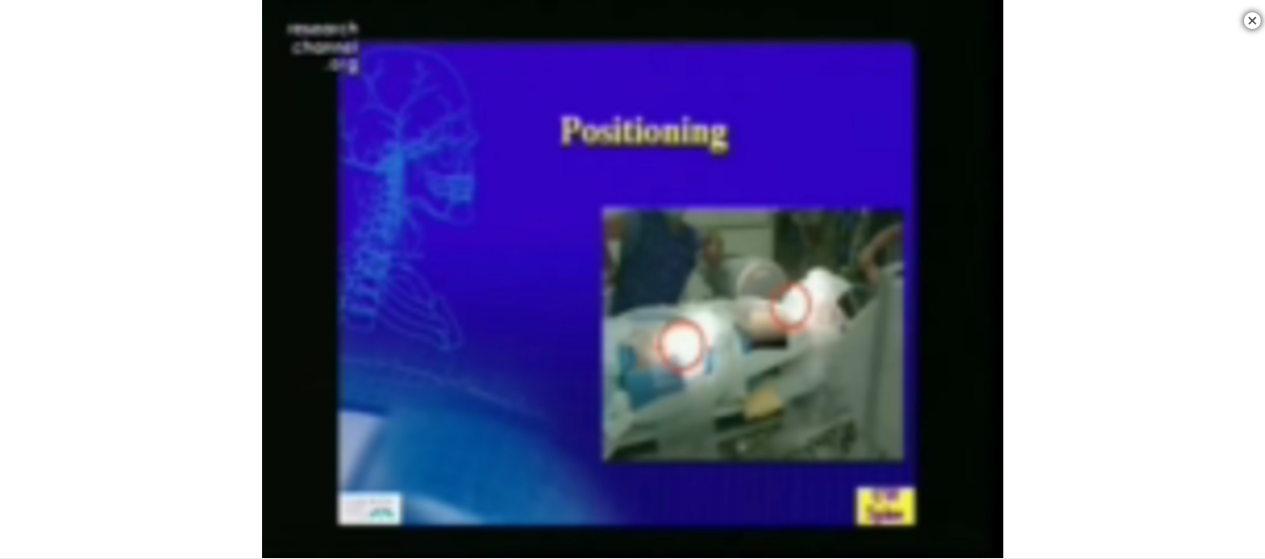scroll, scrollTop: 0, scrollLeft: 0, axis: both 